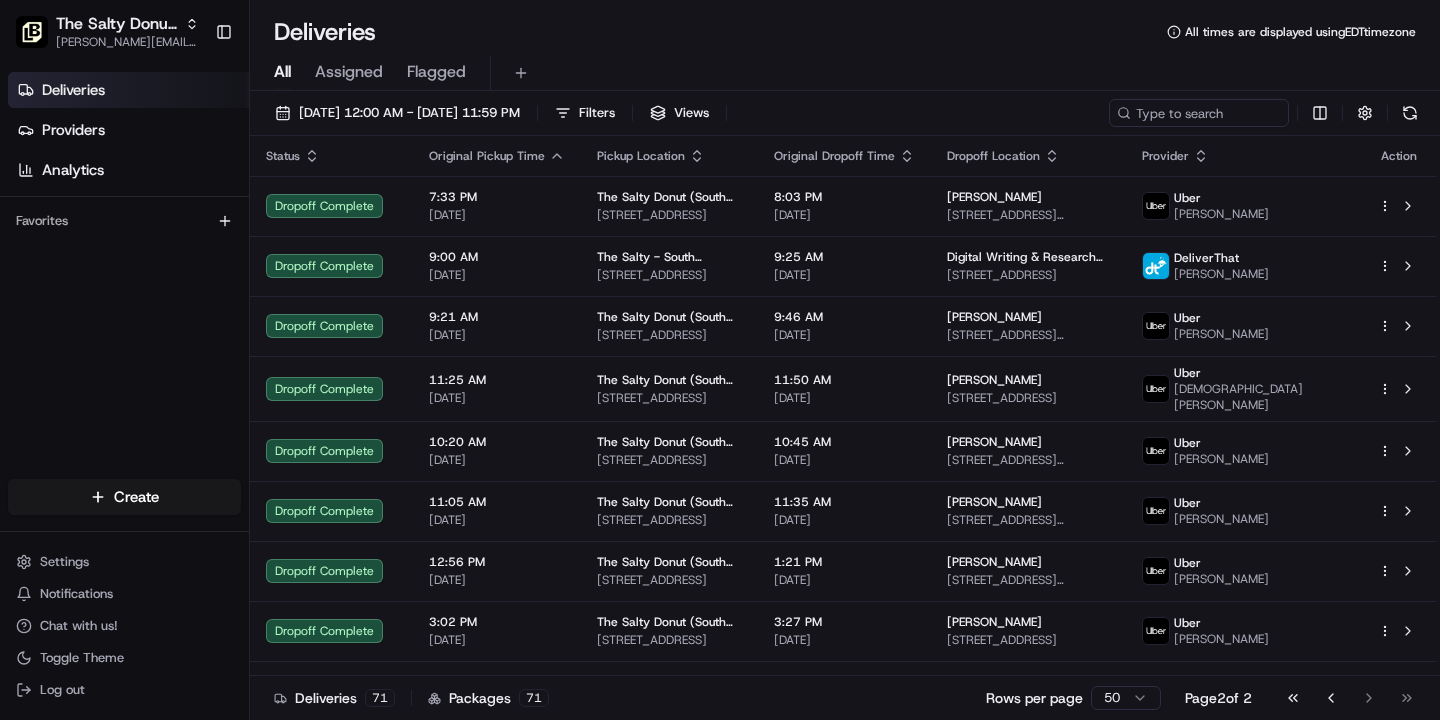 scroll, scrollTop: 0, scrollLeft: 0, axis: both 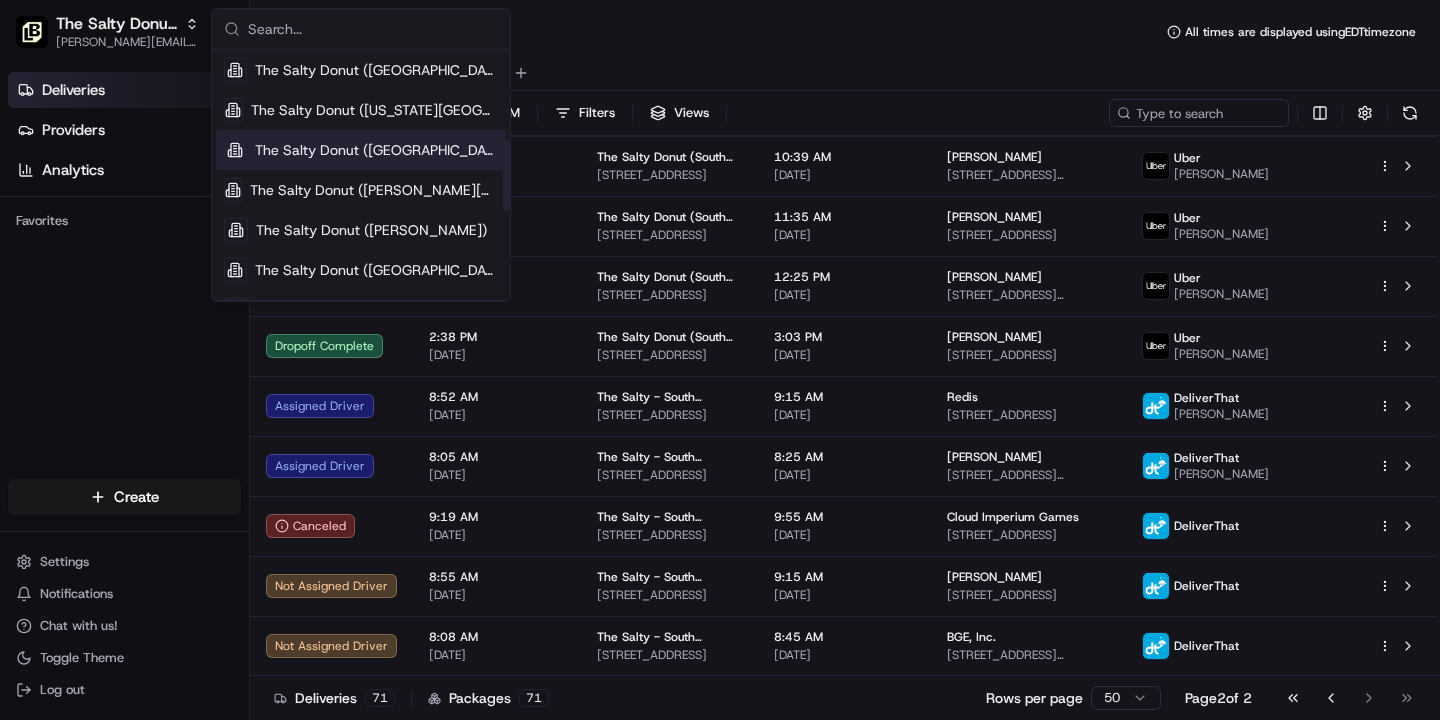 click on "The Salty Donut ([GEOGRAPHIC_DATA])" at bounding box center (376, 150) 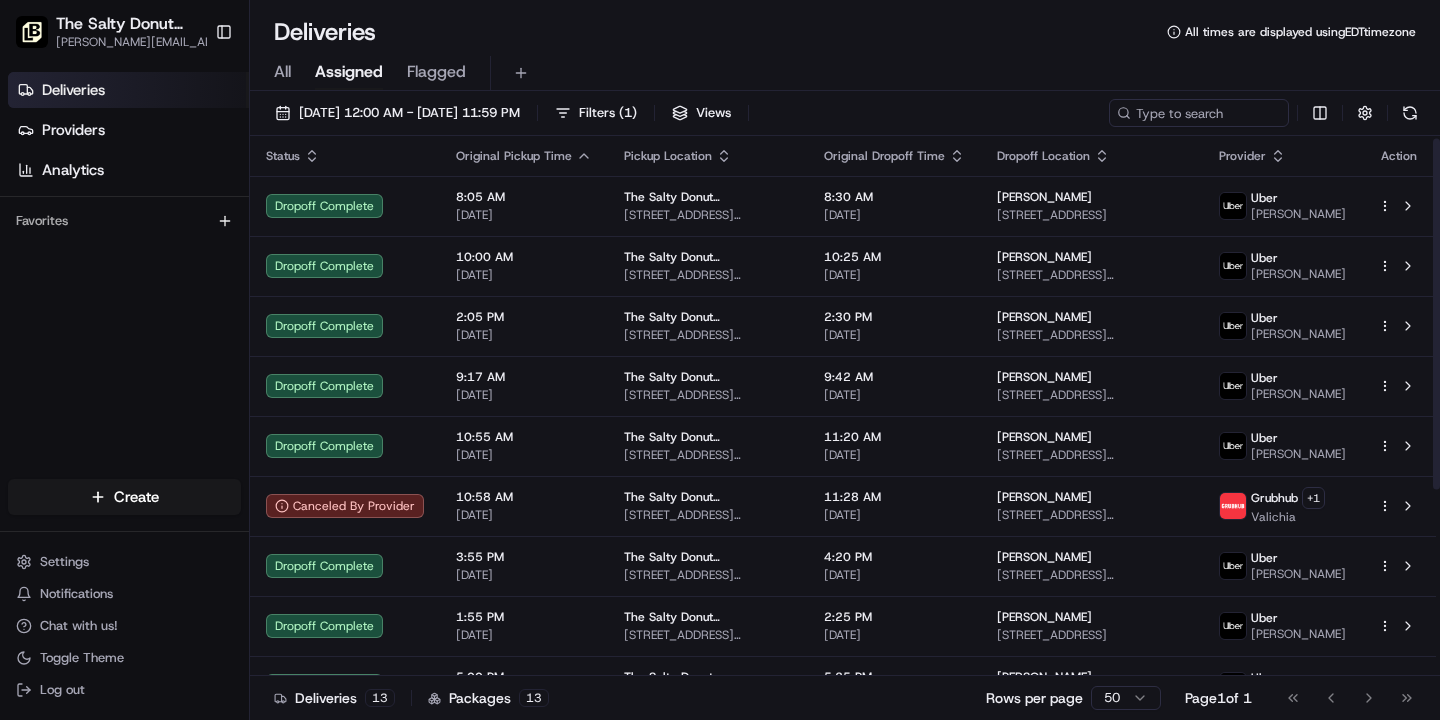 scroll, scrollTop: 289, scrollLeft: 0, axis: vertical 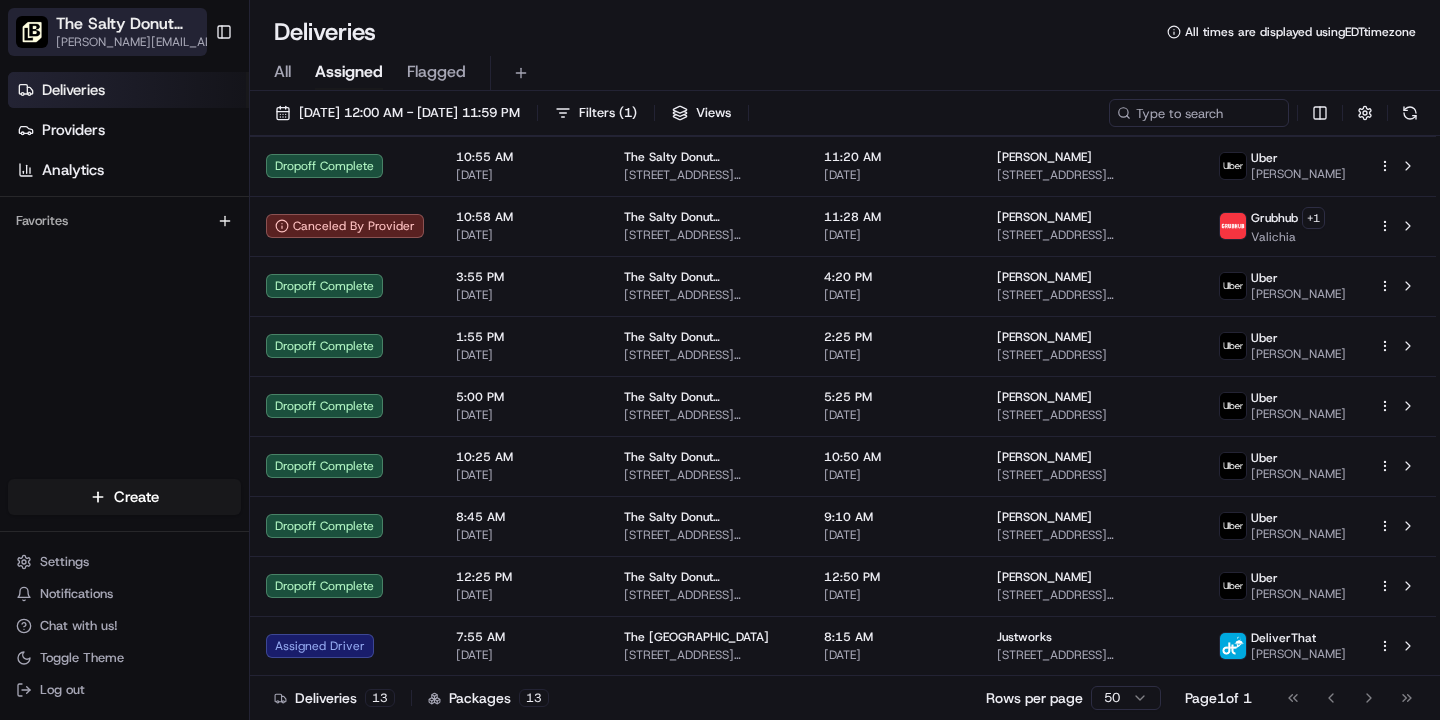 click on "The Salty Donut ([GEOGRAPHIC_DATA])" at bounding box center (143, 24) 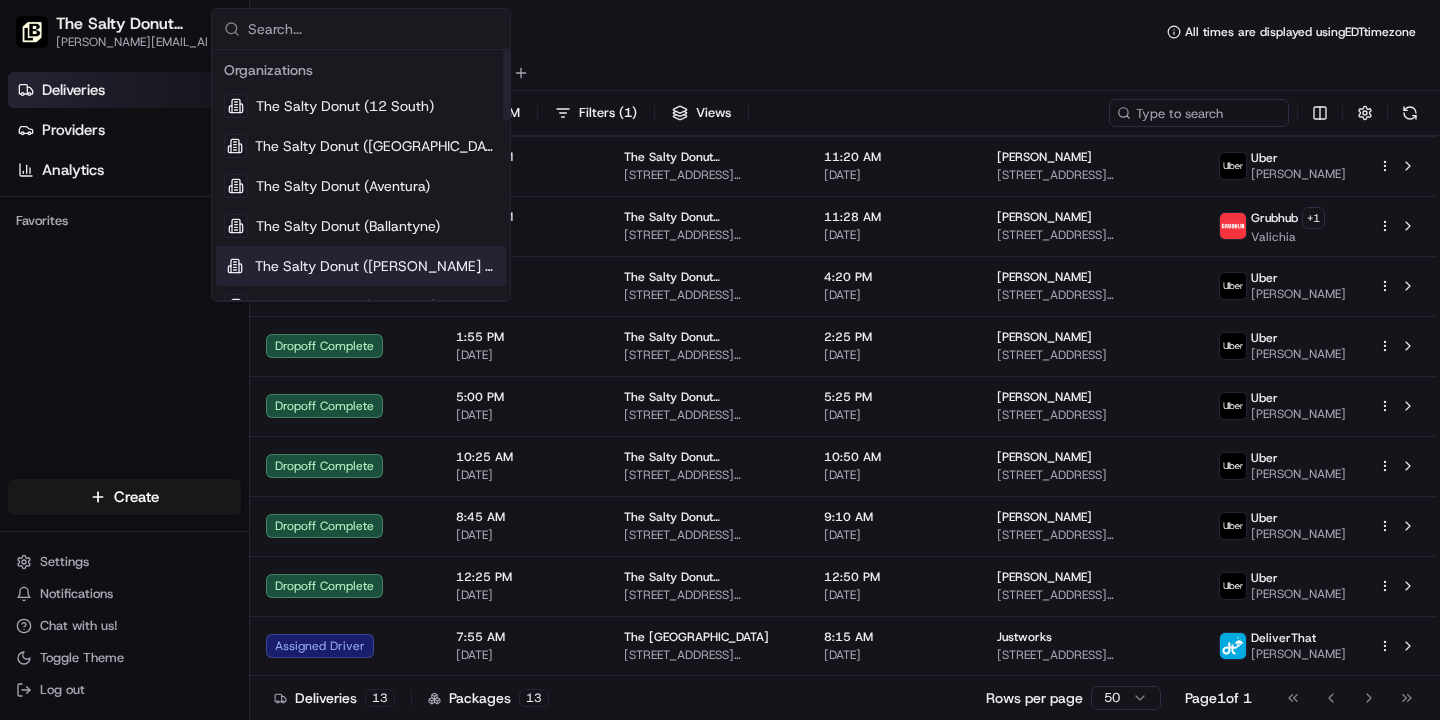 click on "The Salty Donut ([PERSON_NAME] Arts)" at bounding box center [376, 266] 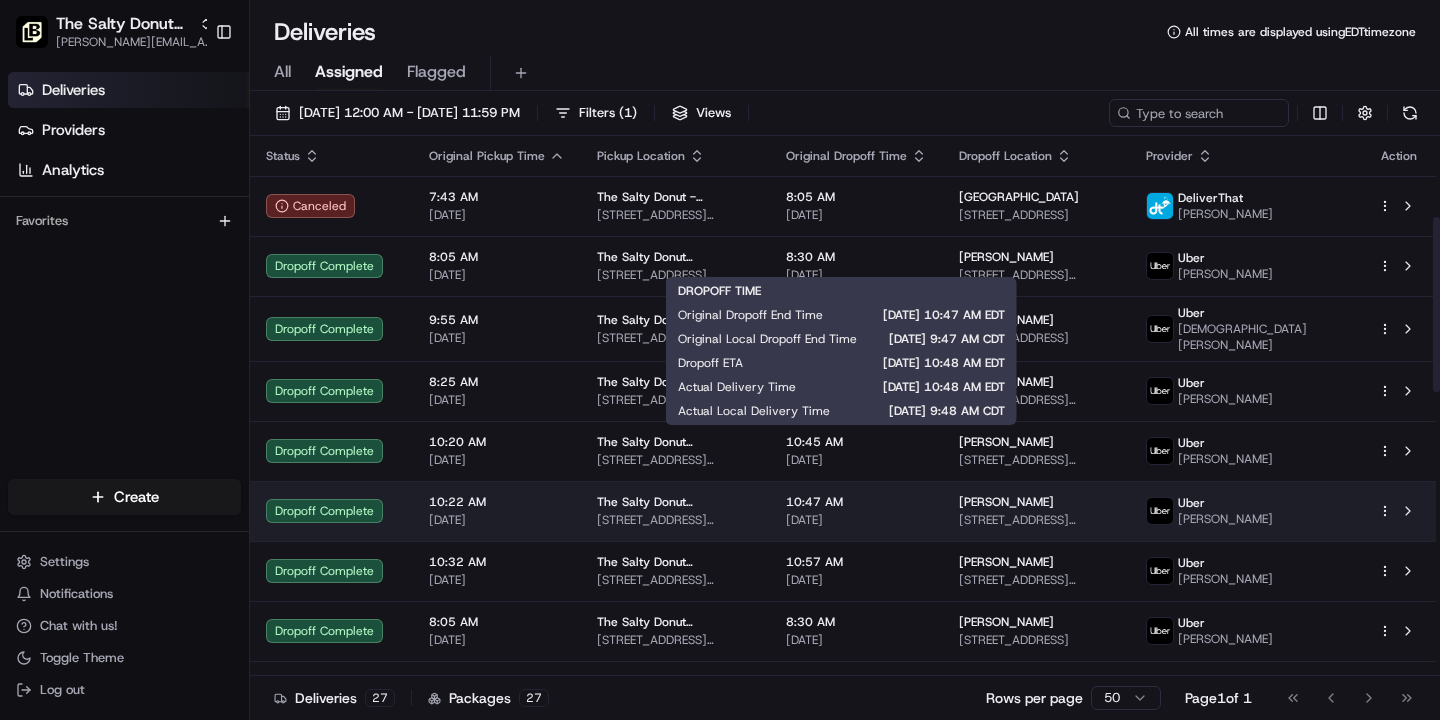scroll, scrollTop: 1125, scrollLeft: 0, axis: vertical 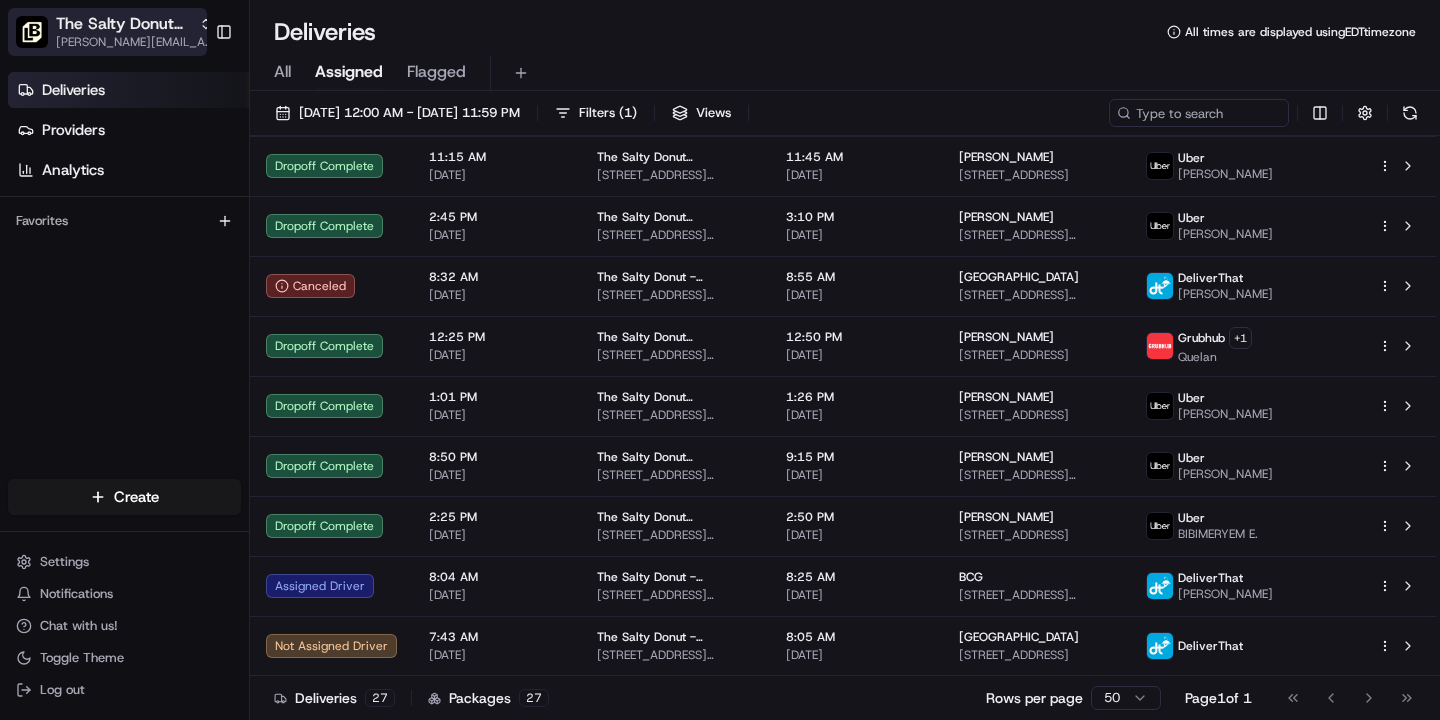 click on "[PERSON_NAME][EMAIL_ADDRESS][DOMAIN_NAME]" at bounding box center [134, 42] 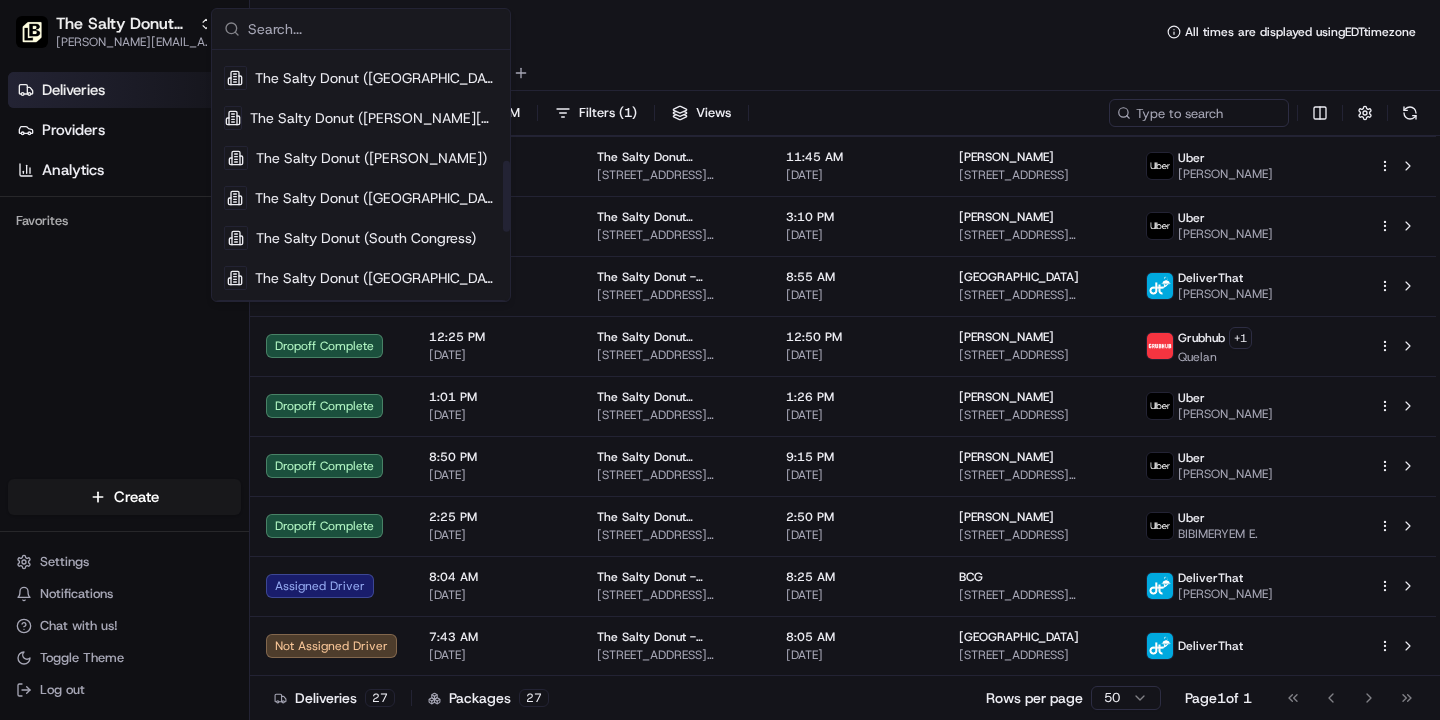 scroll, scrollTop: 390, scrollLeft: 0, axis: vertical 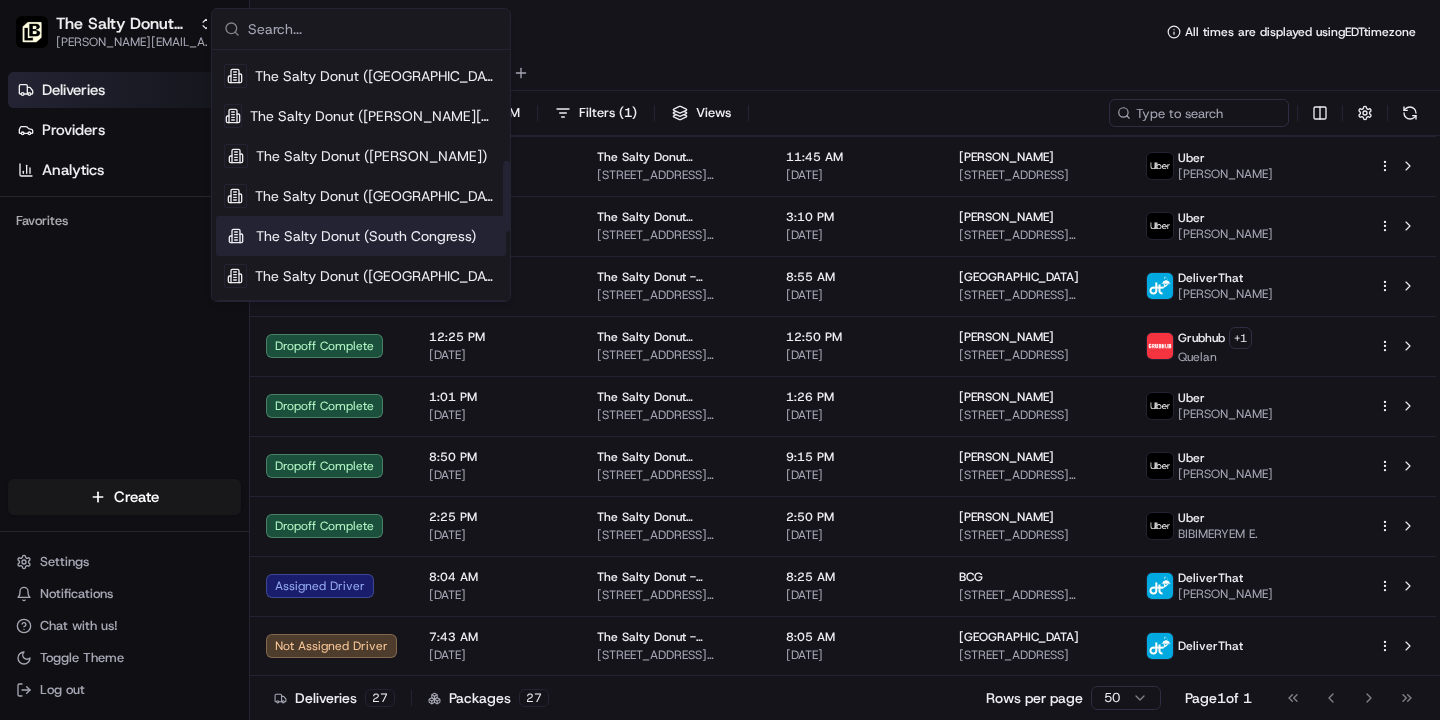 click on "The Salty Donut (South Congress)" at bounding box center (361, 236) 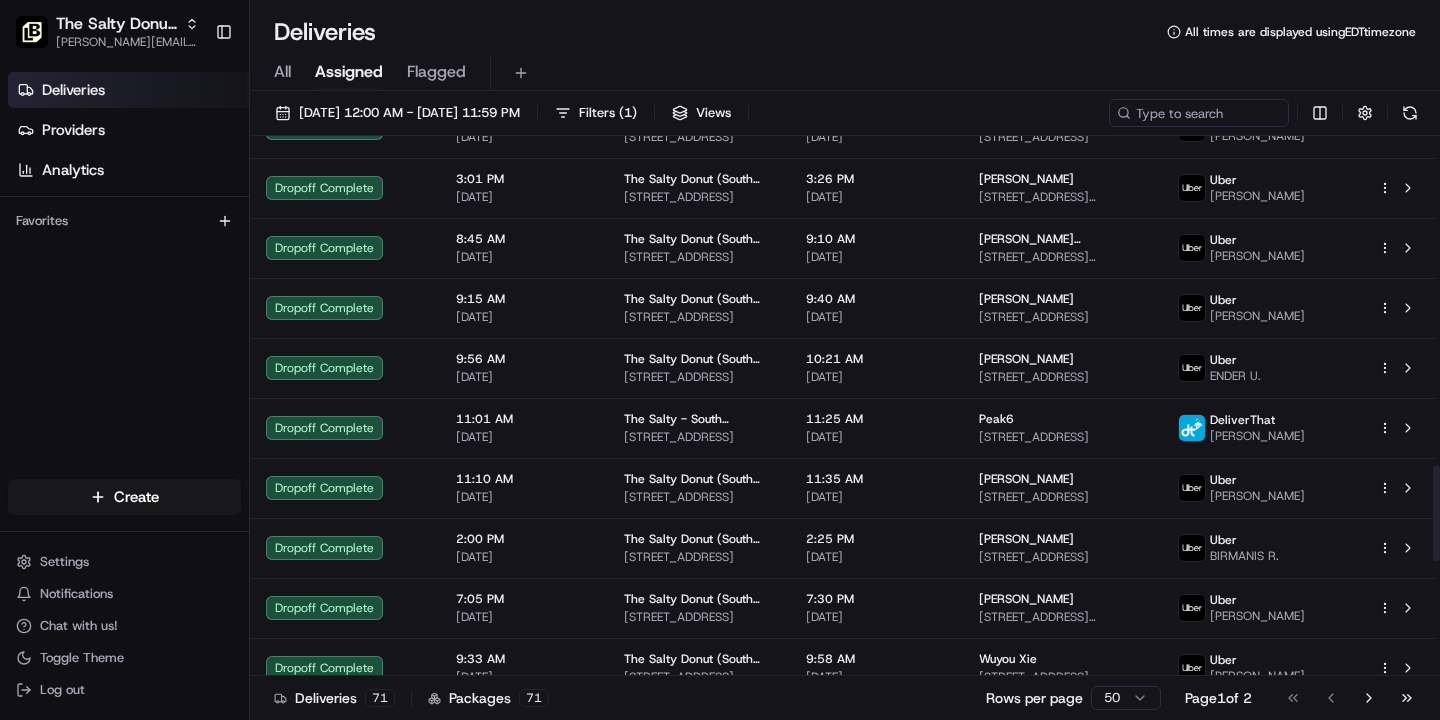 scroll, scrollTop: 2505, scrollLeft: 0, axis: vertical 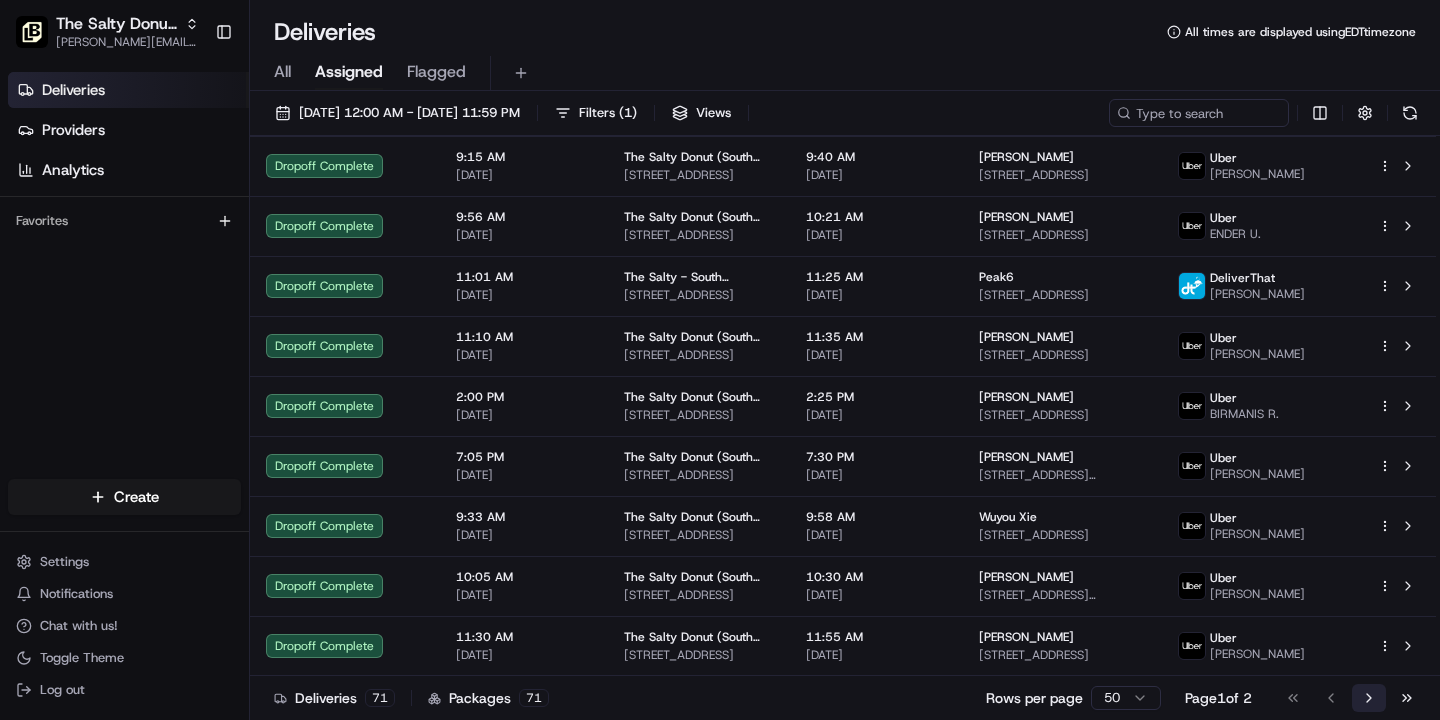 click on "Go to next page" at bounding box center (1369, 698) 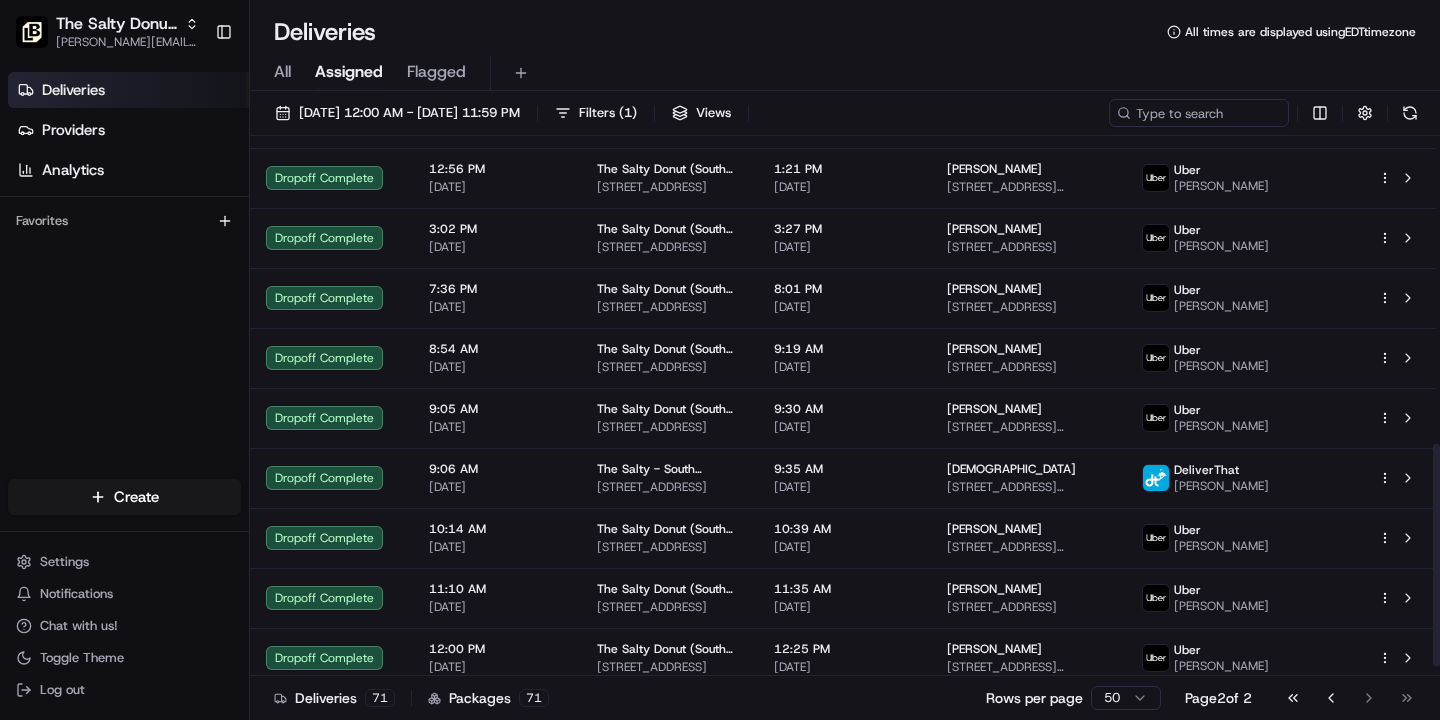 scroll, scrollTop: 765, scrollLeft: 0, axis: vertical 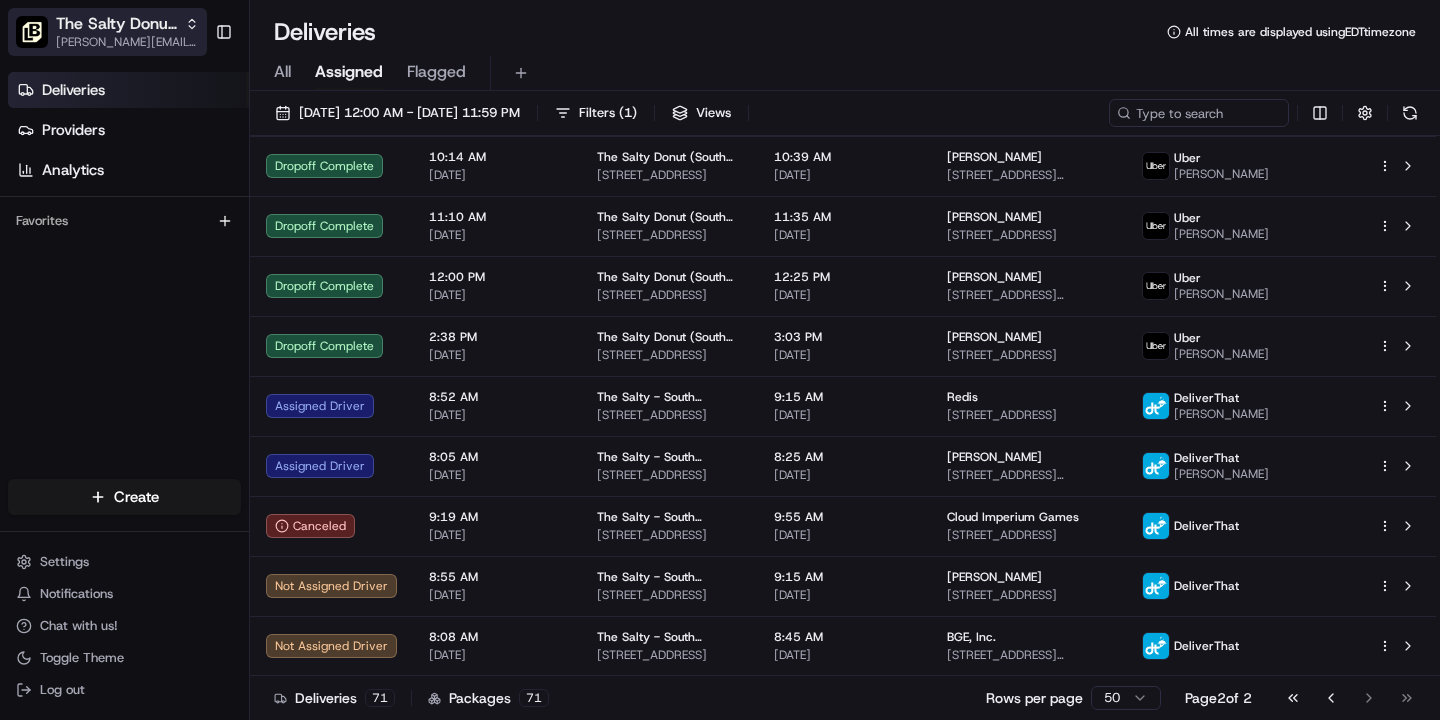 click on "The Salty Donut (South Congress)" at bounding box center (116, 24) 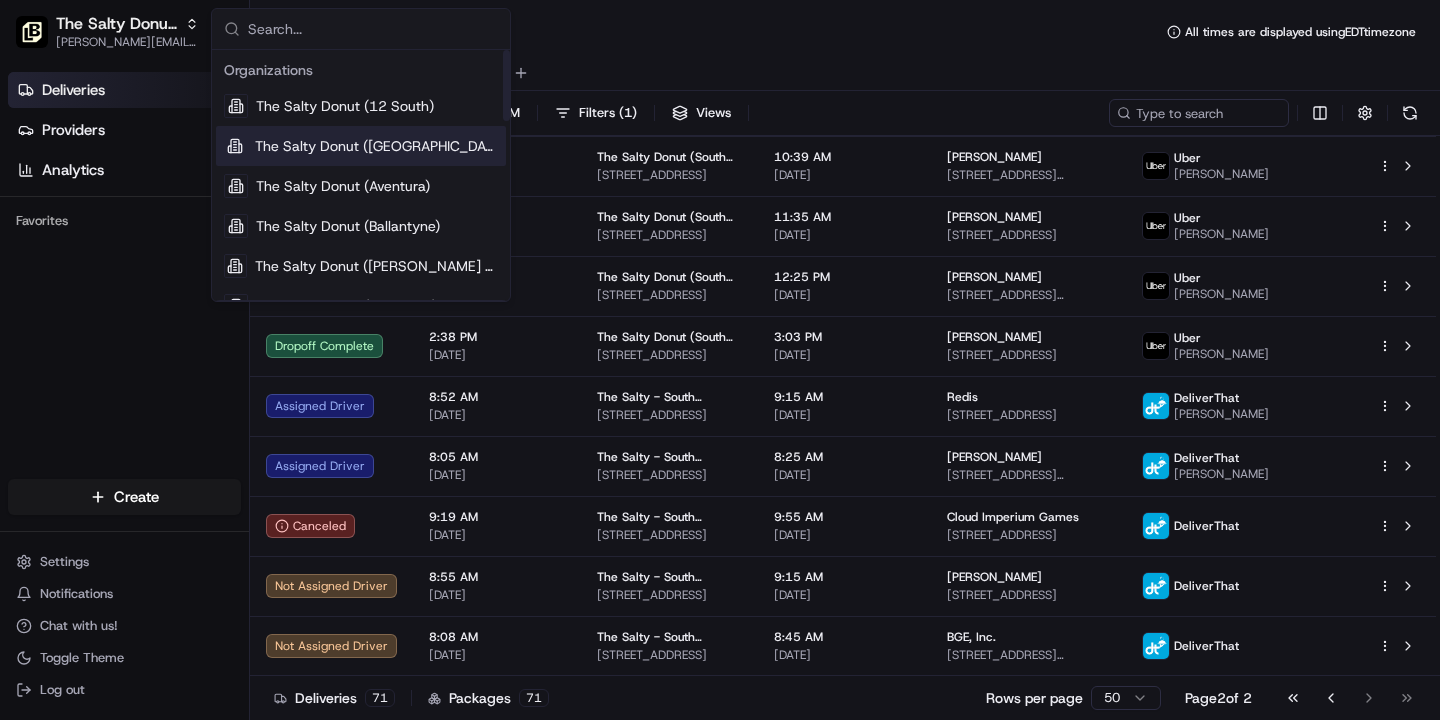 click on "The Salty Donut ([GEOGRAPHIC_DATA])" at bounding box center [376, 146] 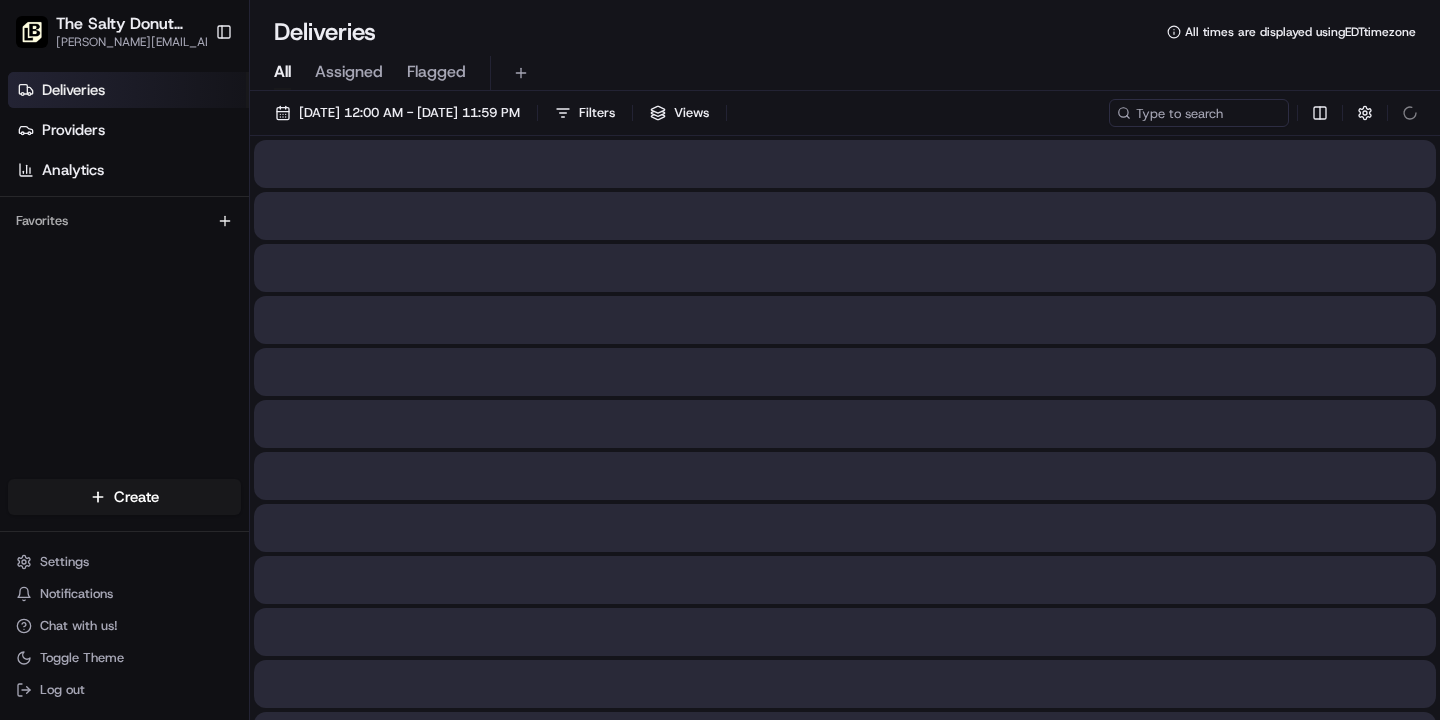 click on "All" at bounding box center [282, 72] 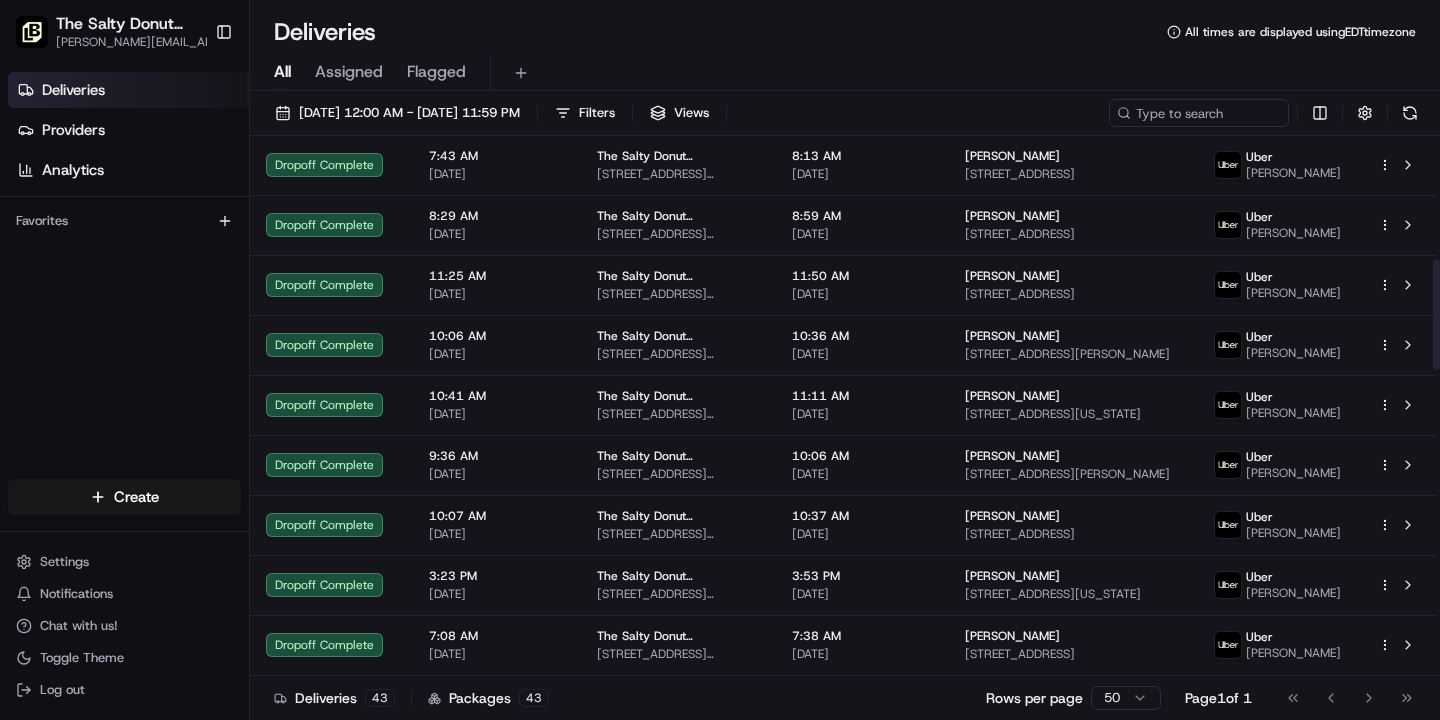 scroll, scrollTop: 2090, scrollLeft: 0, axis: vertical 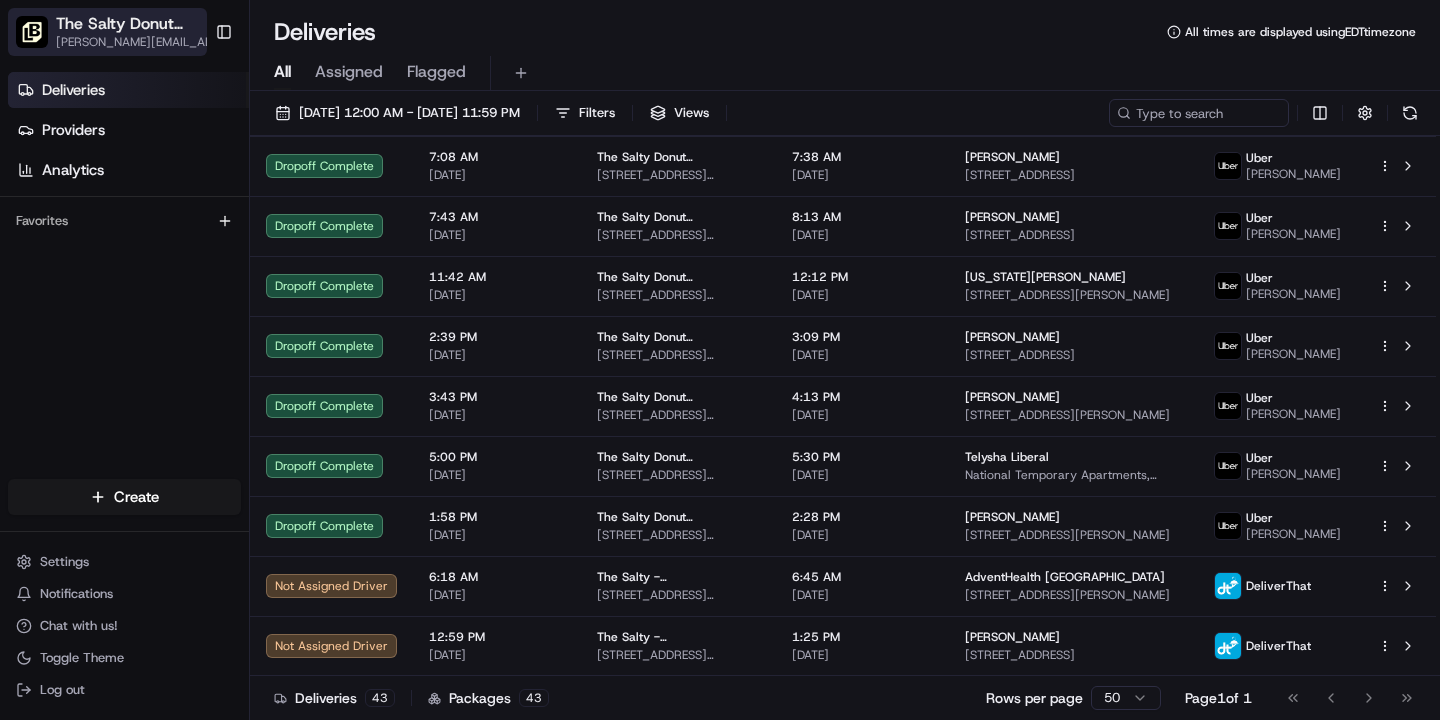 click on "The Salty Donut ([GEOGRAPHIC_DATA])" at bounding box center (143, 24) 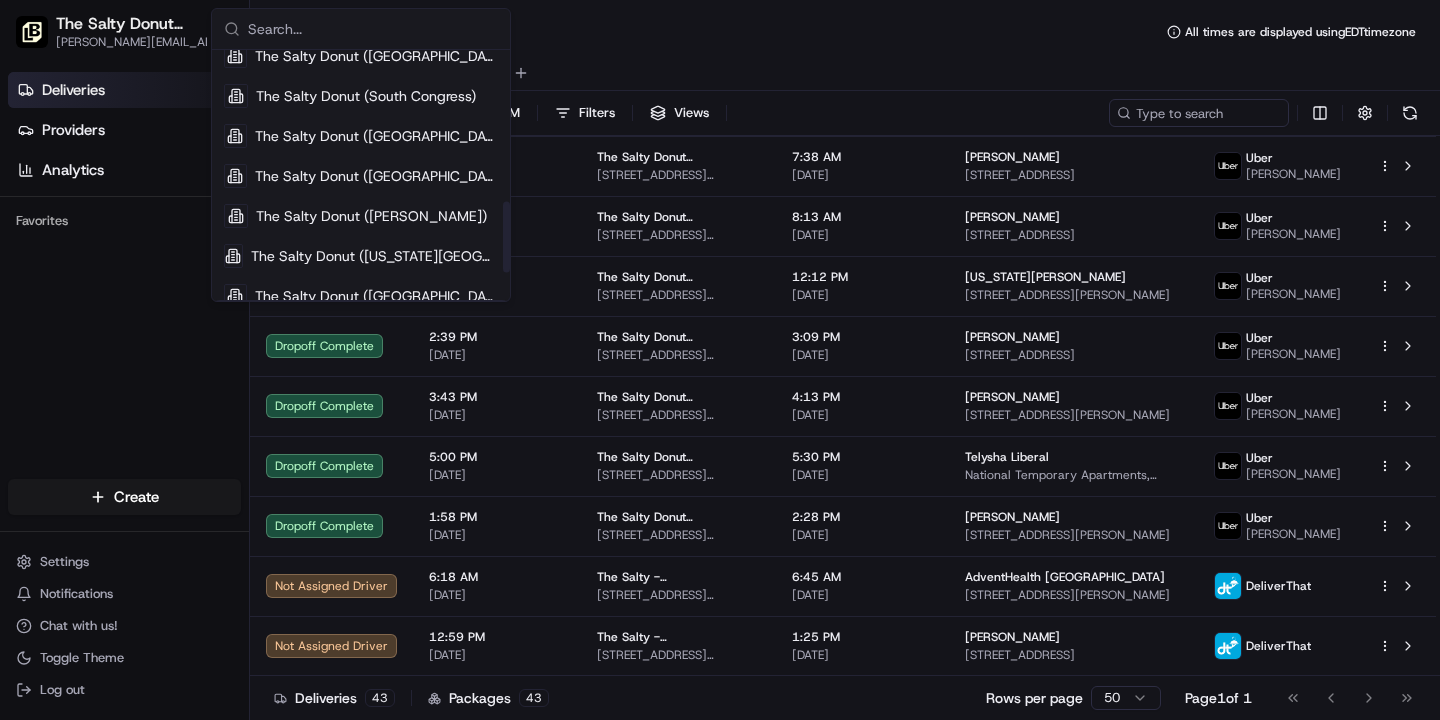 scroll, scrollTop: 537, scrollLeft: 0, axis: vertical 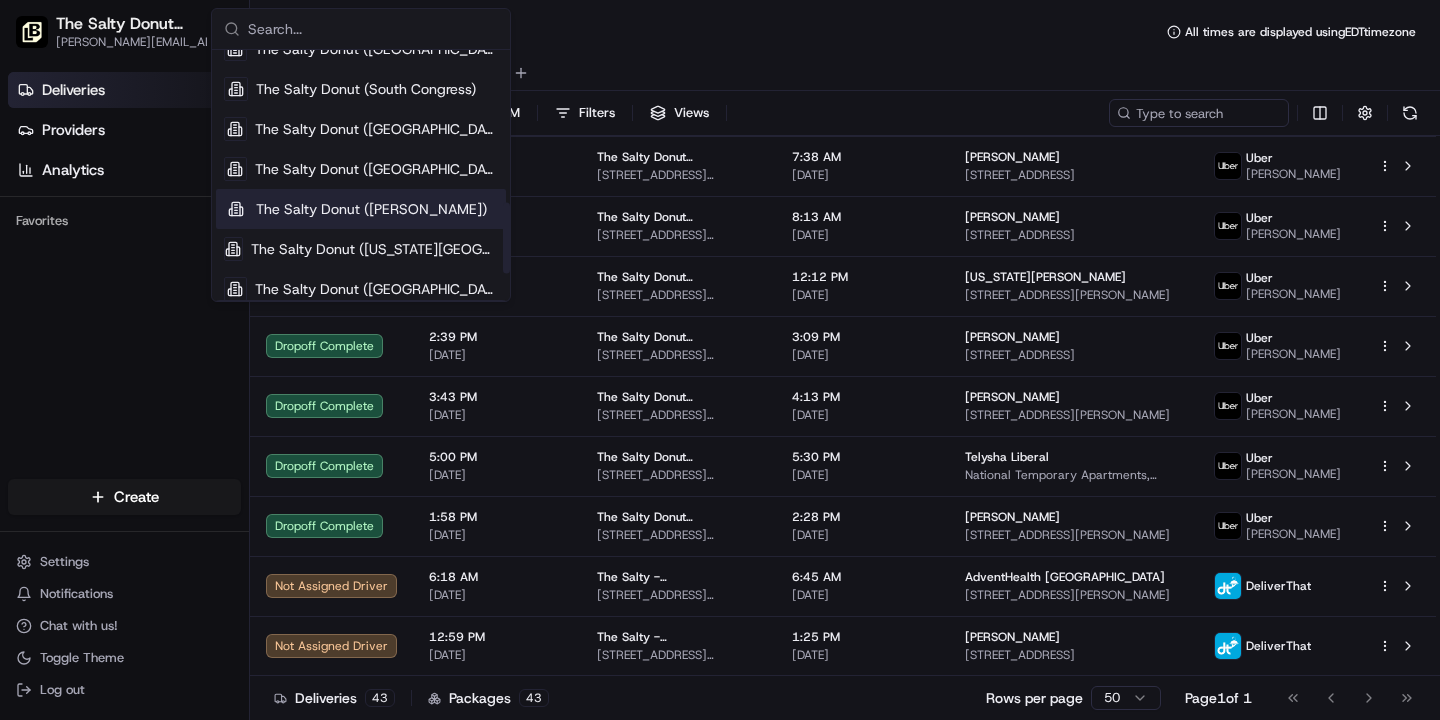 click on "The Salty Donut ([PERSON_NAME])" at bounding box center [371, 209] 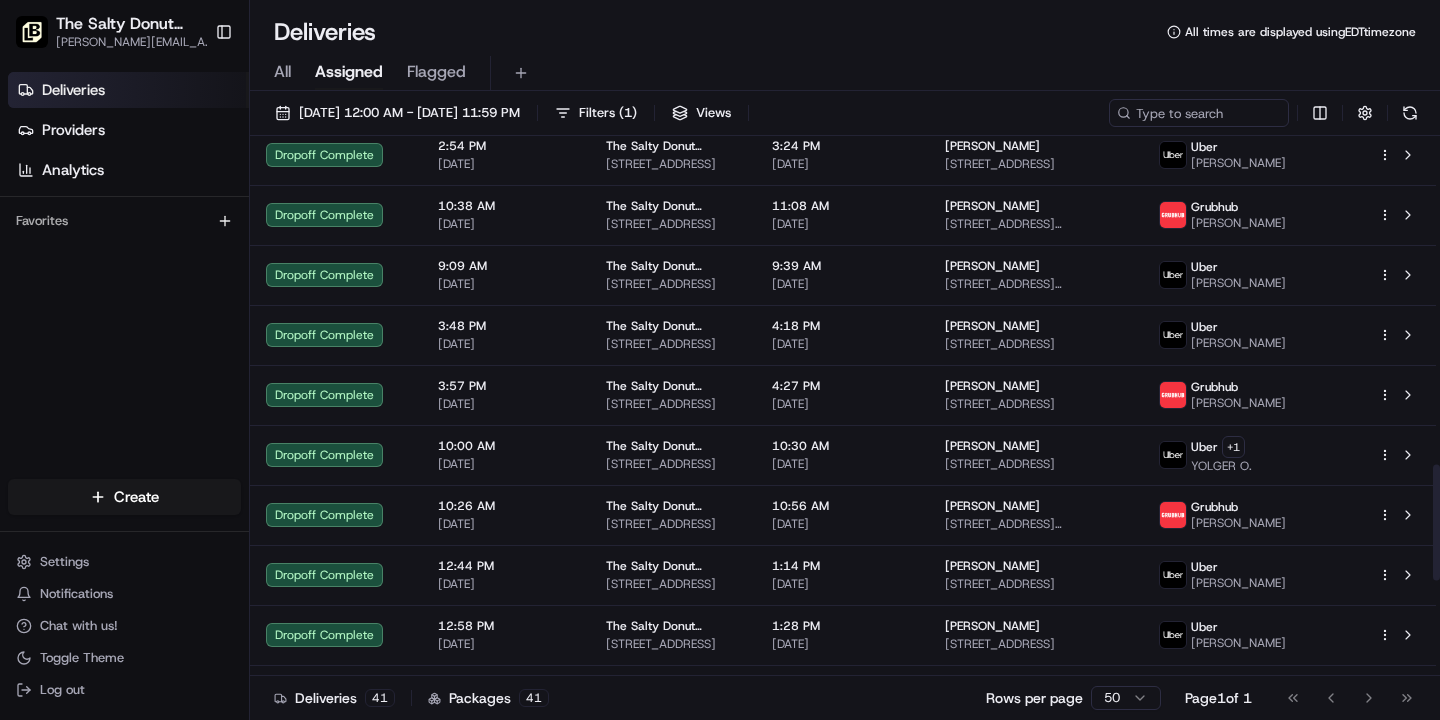 scroll, scrollTop: 1970, scrollLeft: 0, axis: vertical 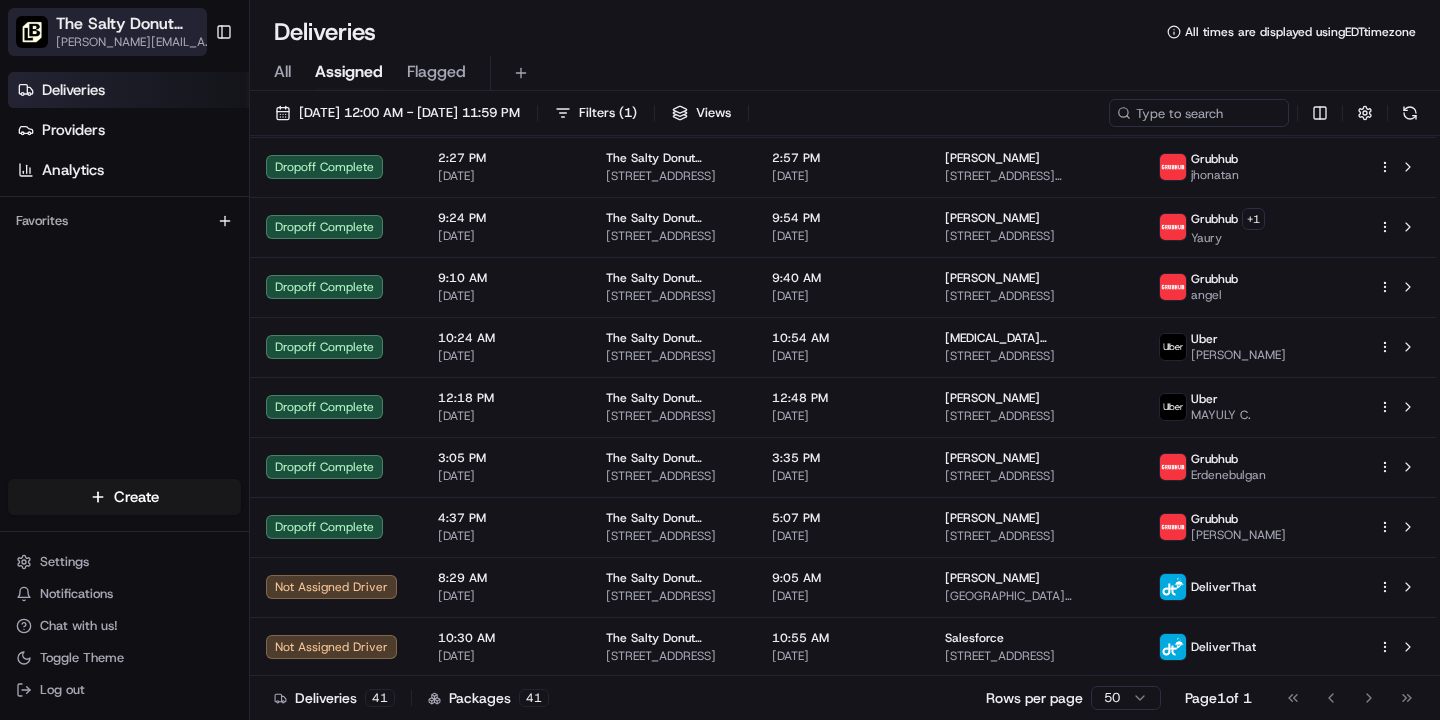 click on "The Salty Donut ([PERSON_NAME])" at bounding box center [126, 24] 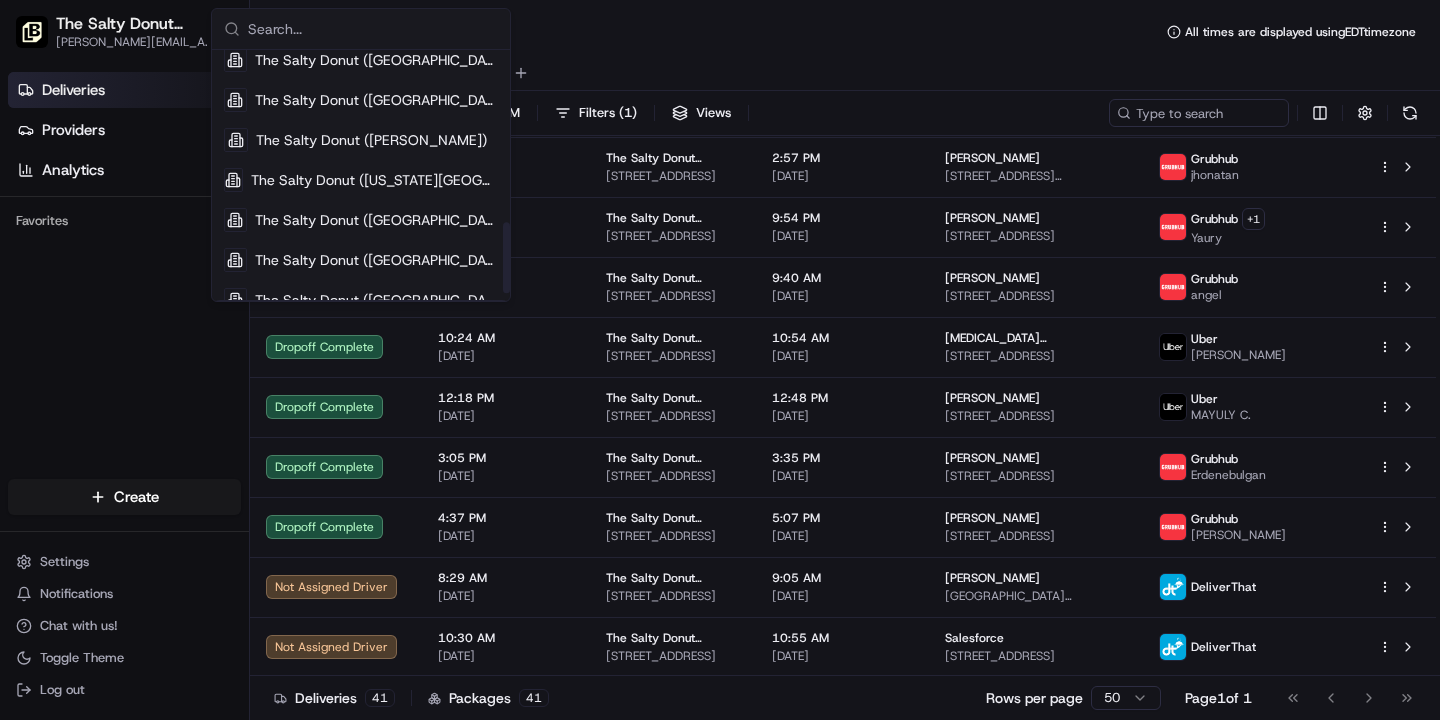 scroll, scrollTop: 630, scrollLeft: 0, axis: vertical 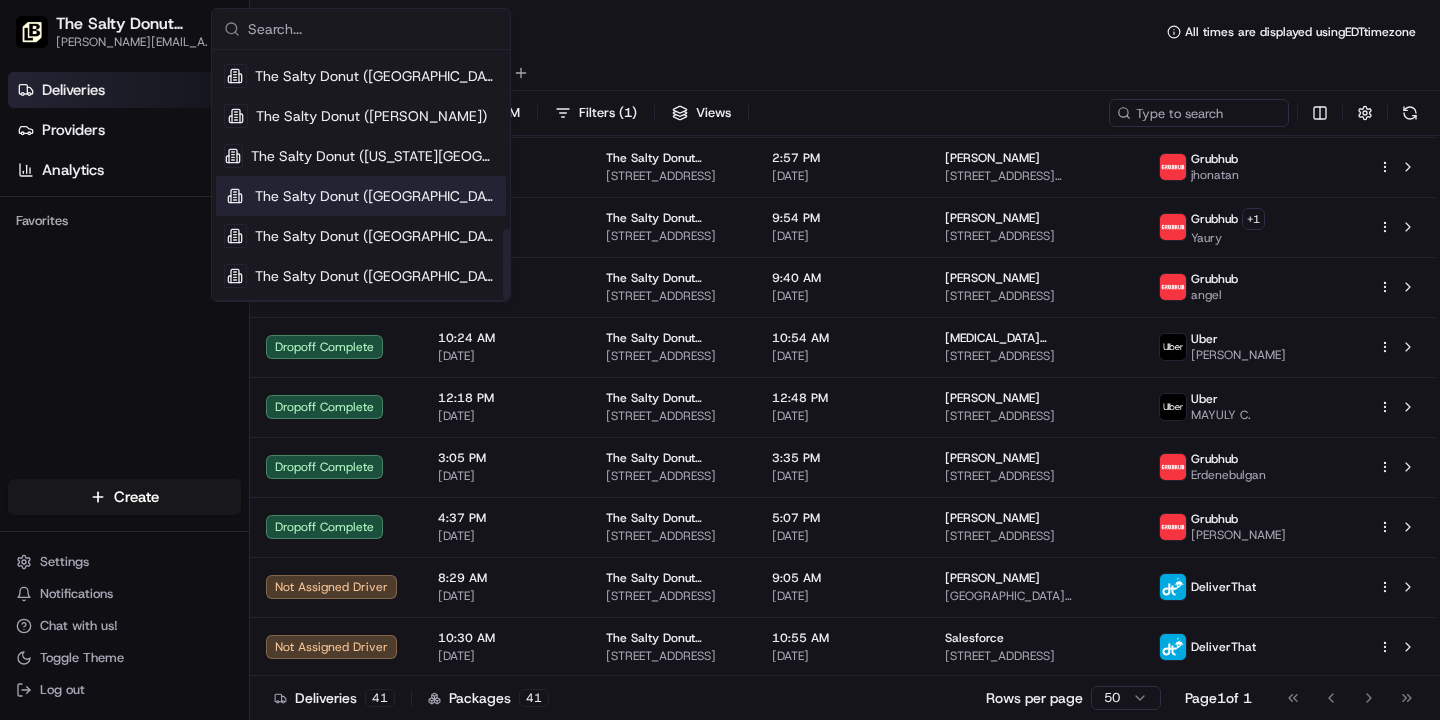 click on "The Salty Donut ([GEOGRAPHIC_DATA])" at bounding box center [376, 196] 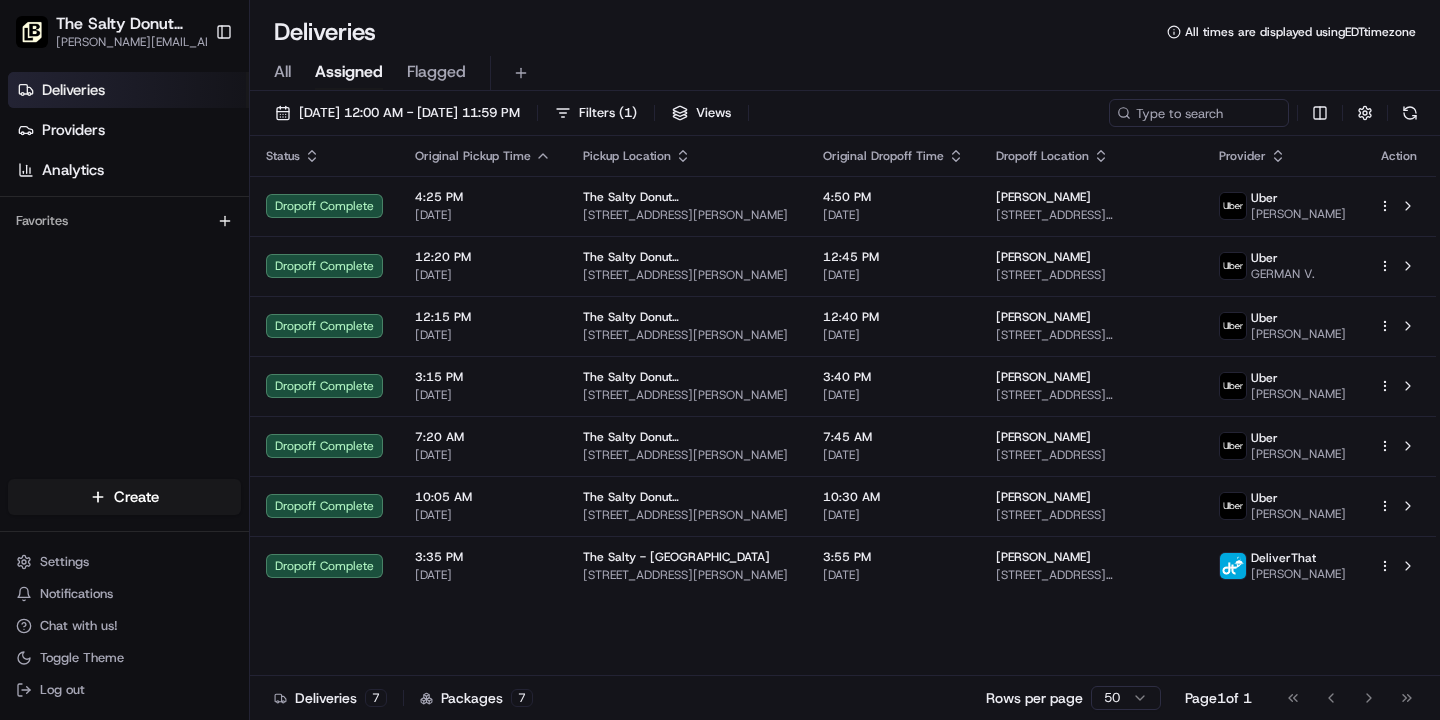 click on "All" at bounding box center [282, 72] 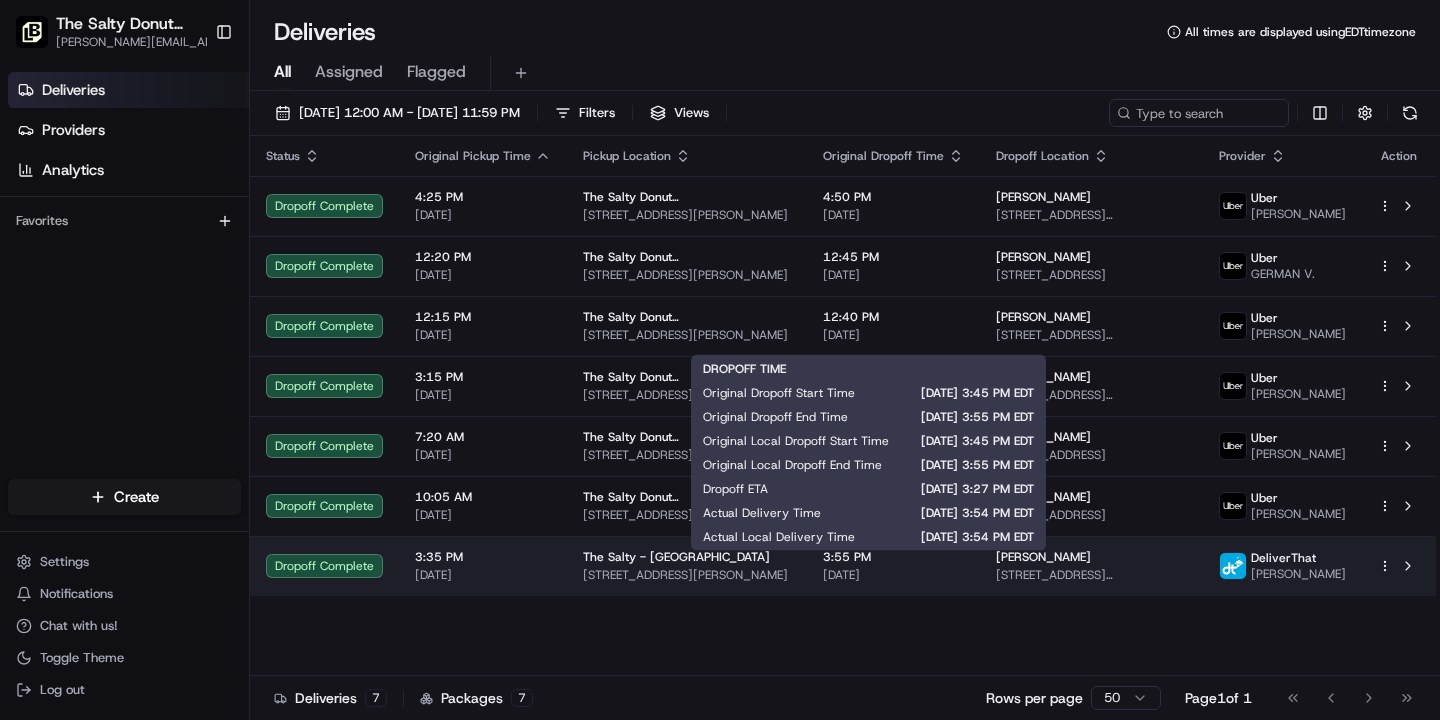 click on "[DATE]" at bounding box center [893, 575] 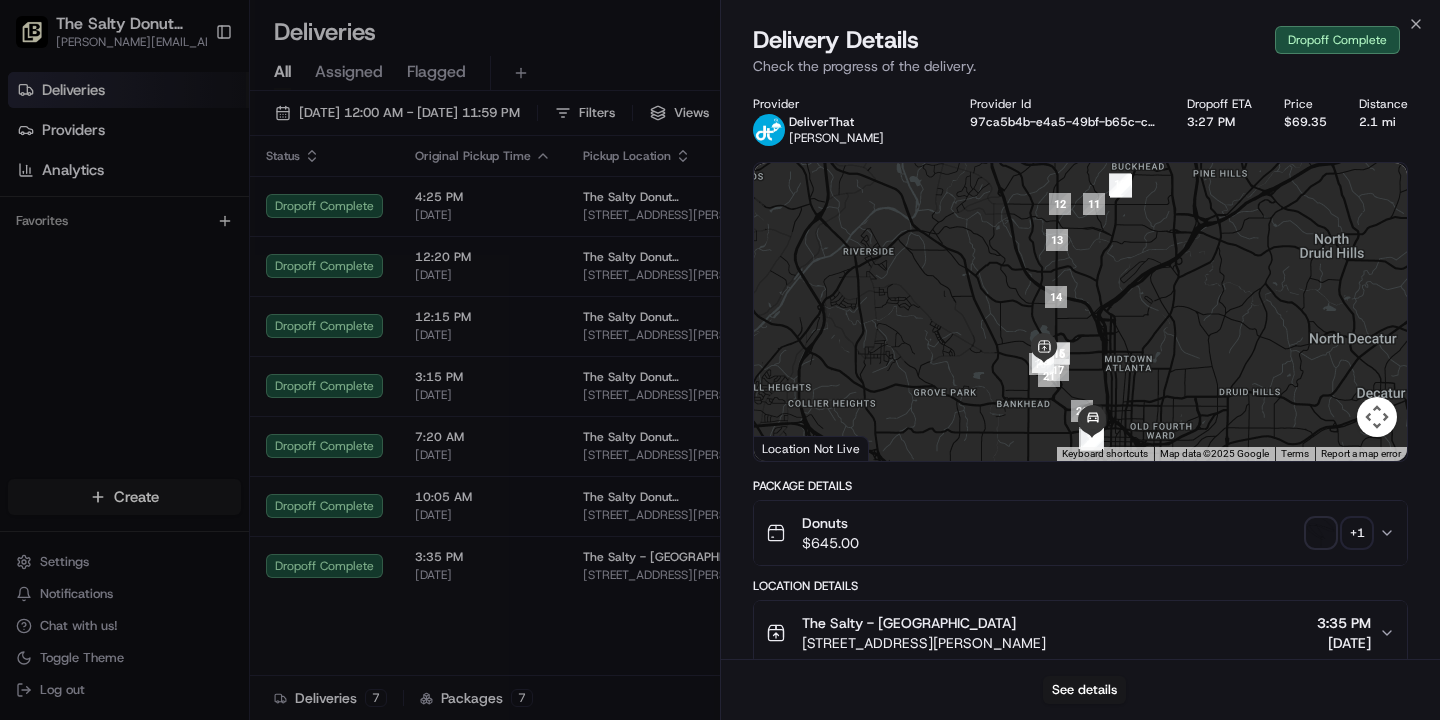 scroll, scrollTop: 37, scrollLeft: 0, axis: vertical 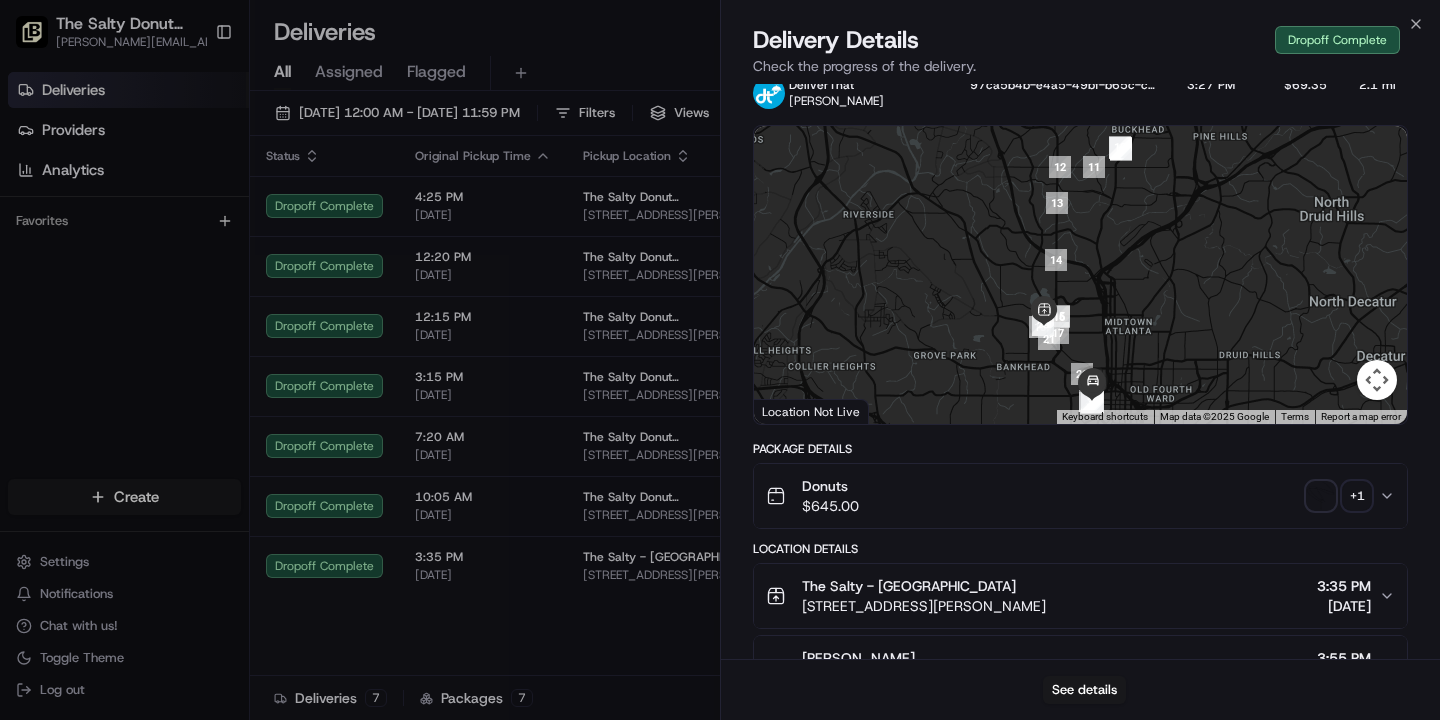 click at bounding box center (1321, 496) 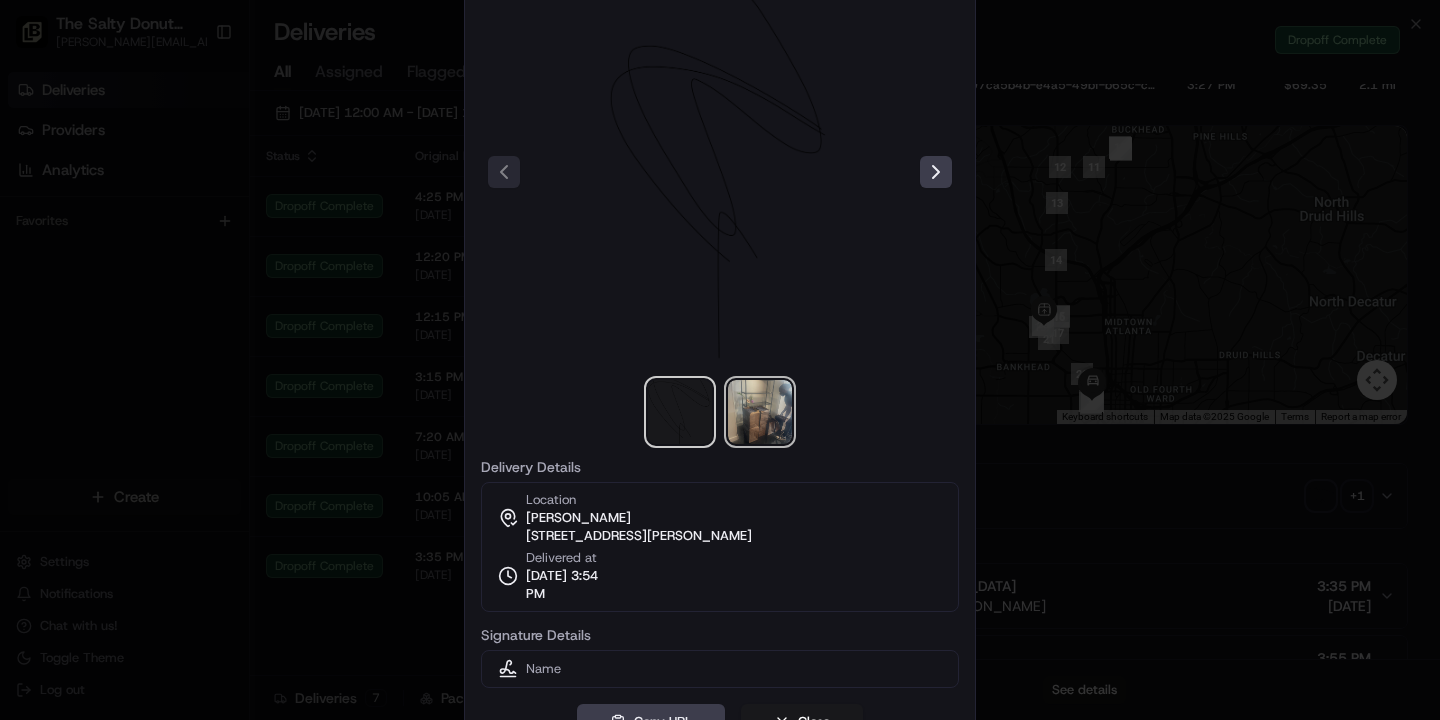 click at bounding box center (760, 412) 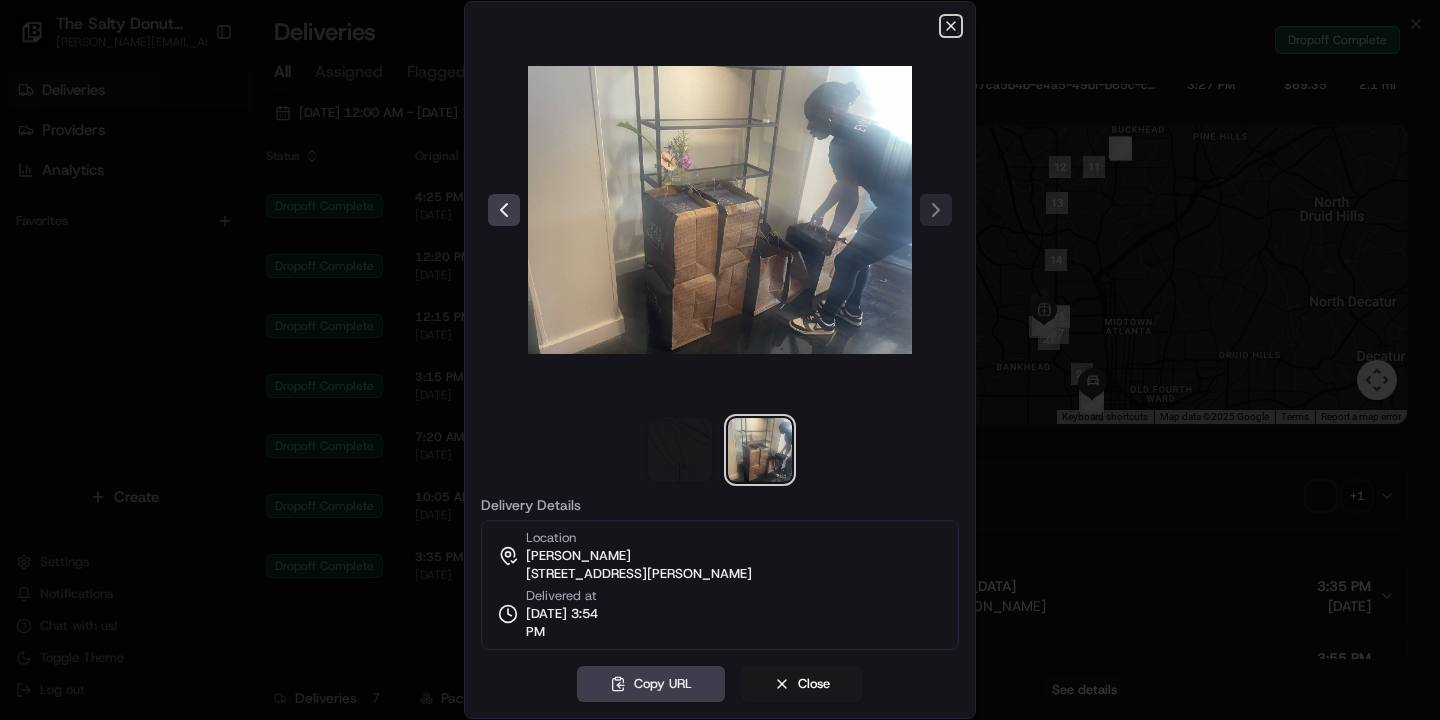 click 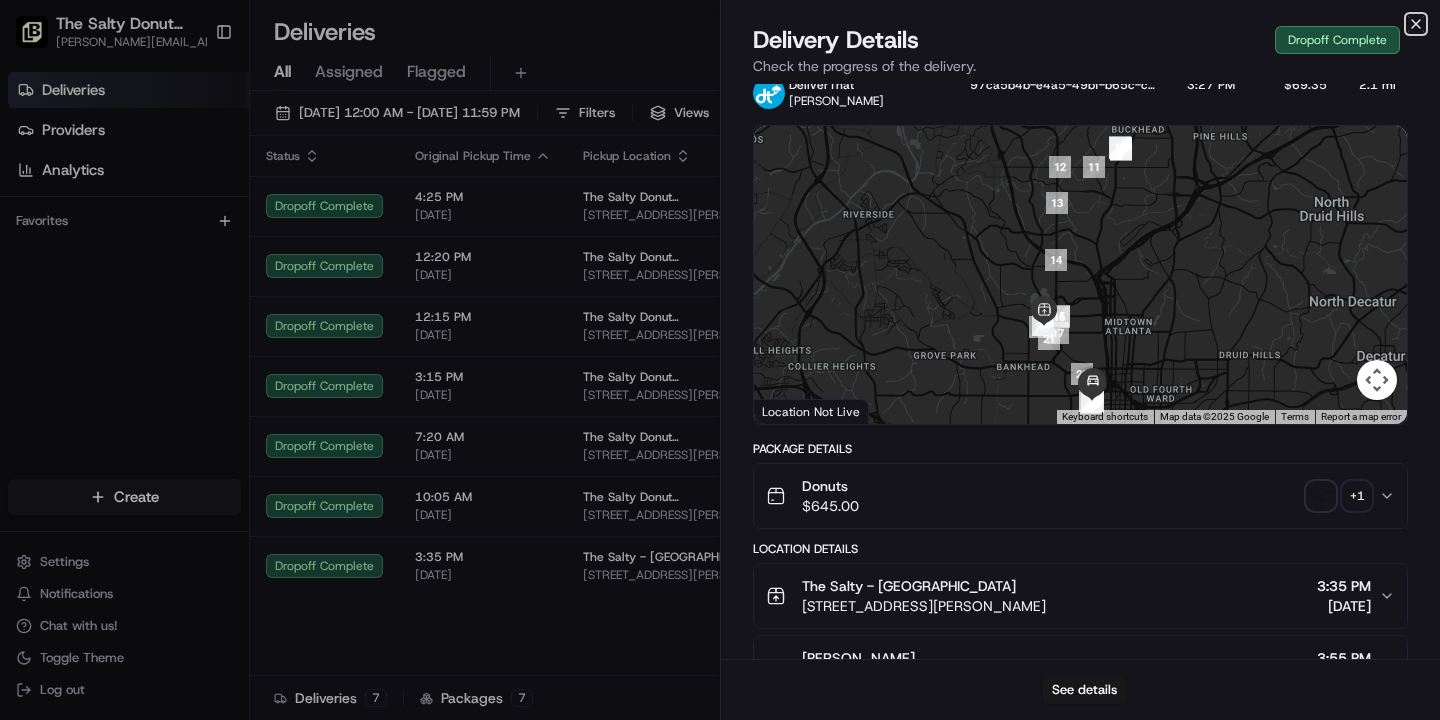 click 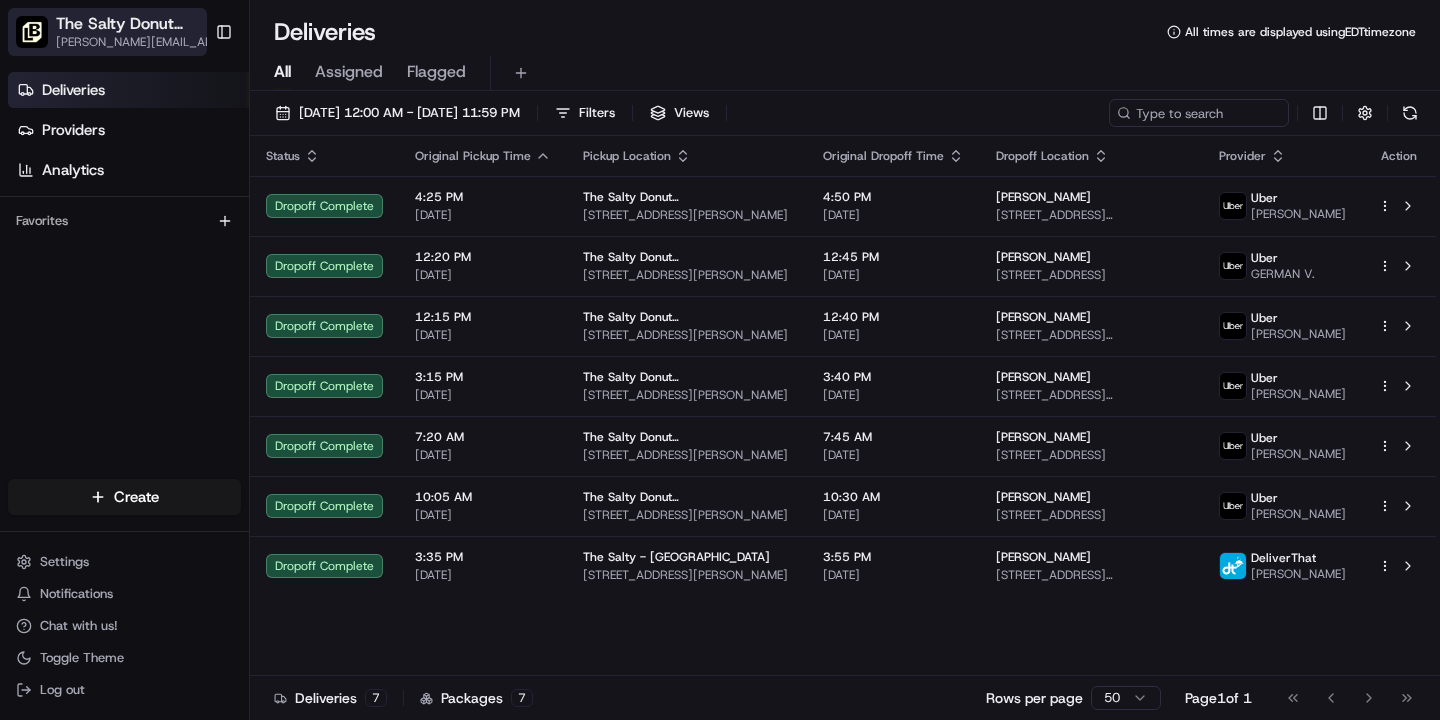 click on "The Salty Donut ([GEOGRAPHIC_DATA])" at bounding box center [143, 24] 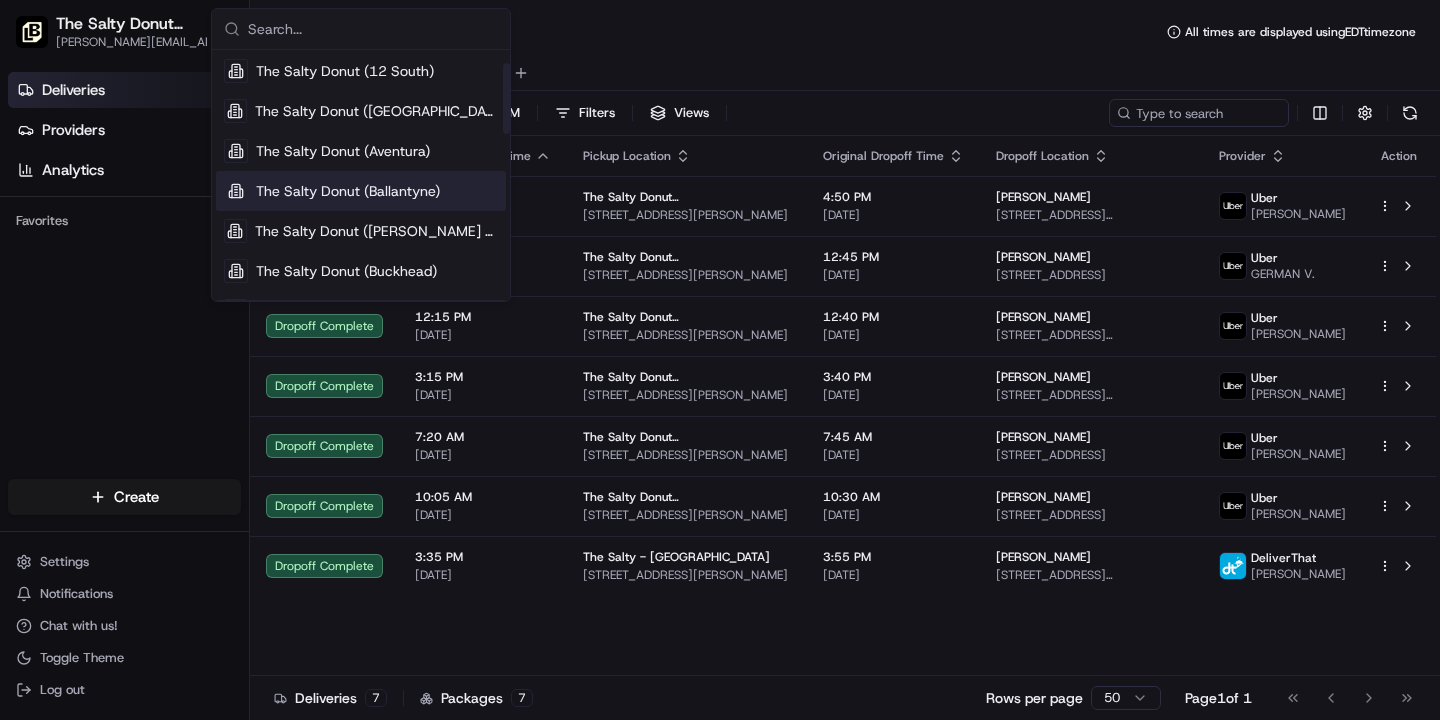 scroll, scrollTop: 47, scrollLeft: 0, axis: vertical 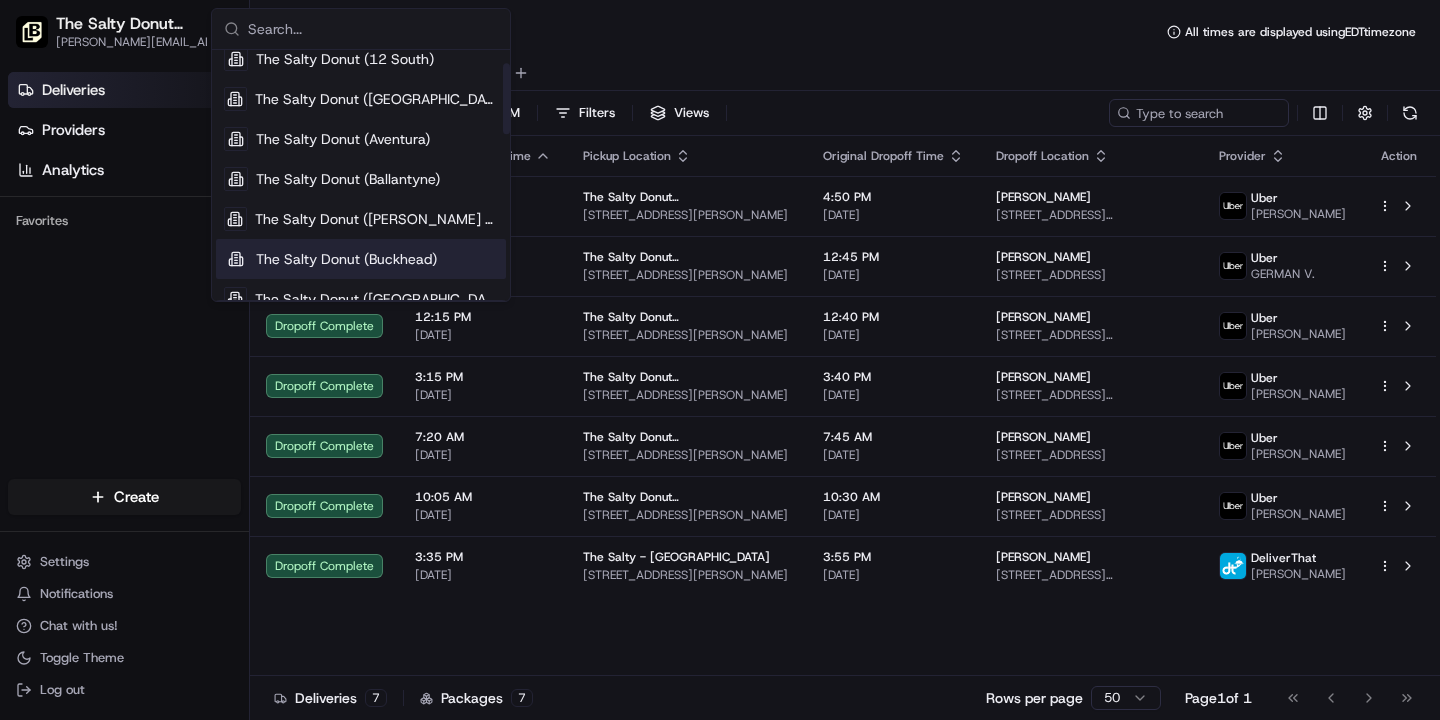 click on "The Salty Donut (Buckhead)" at bounding box center (346, 259) 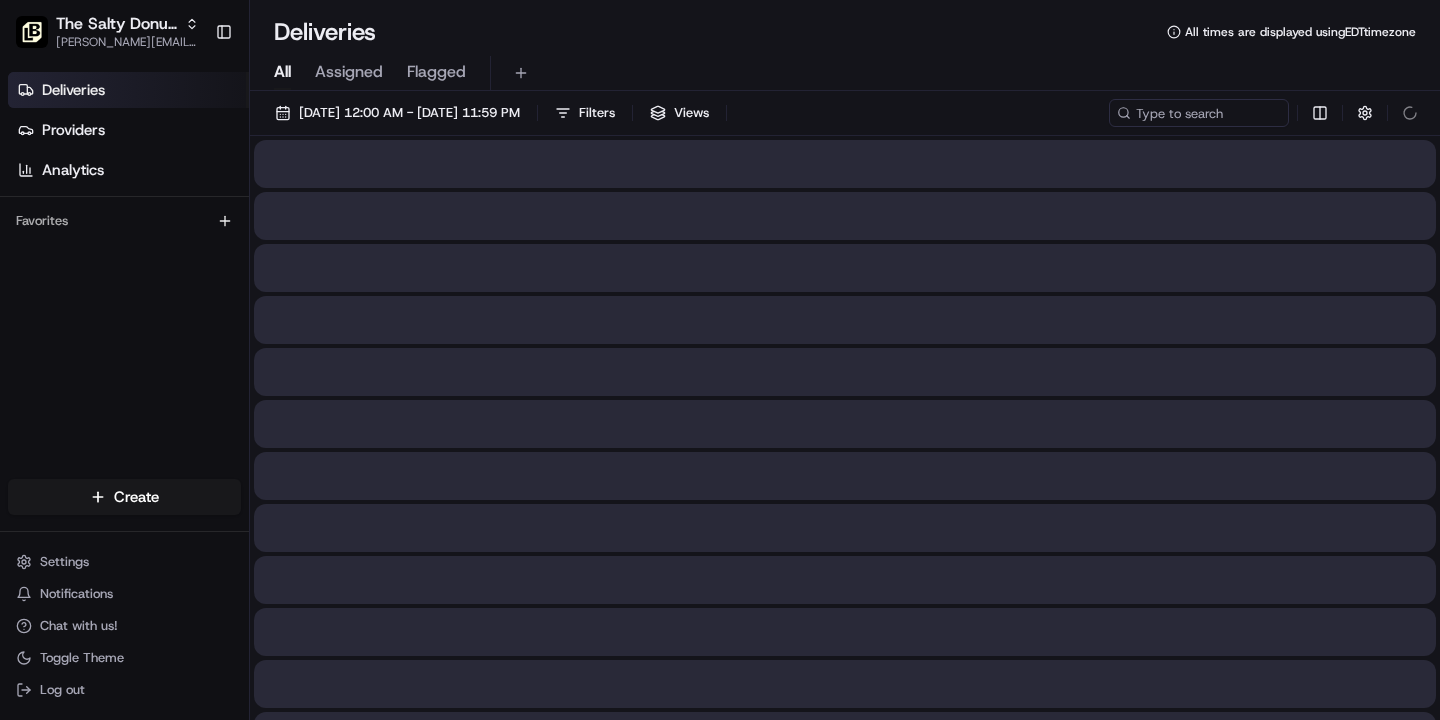 click on "All" at bounding box center [282, 72] 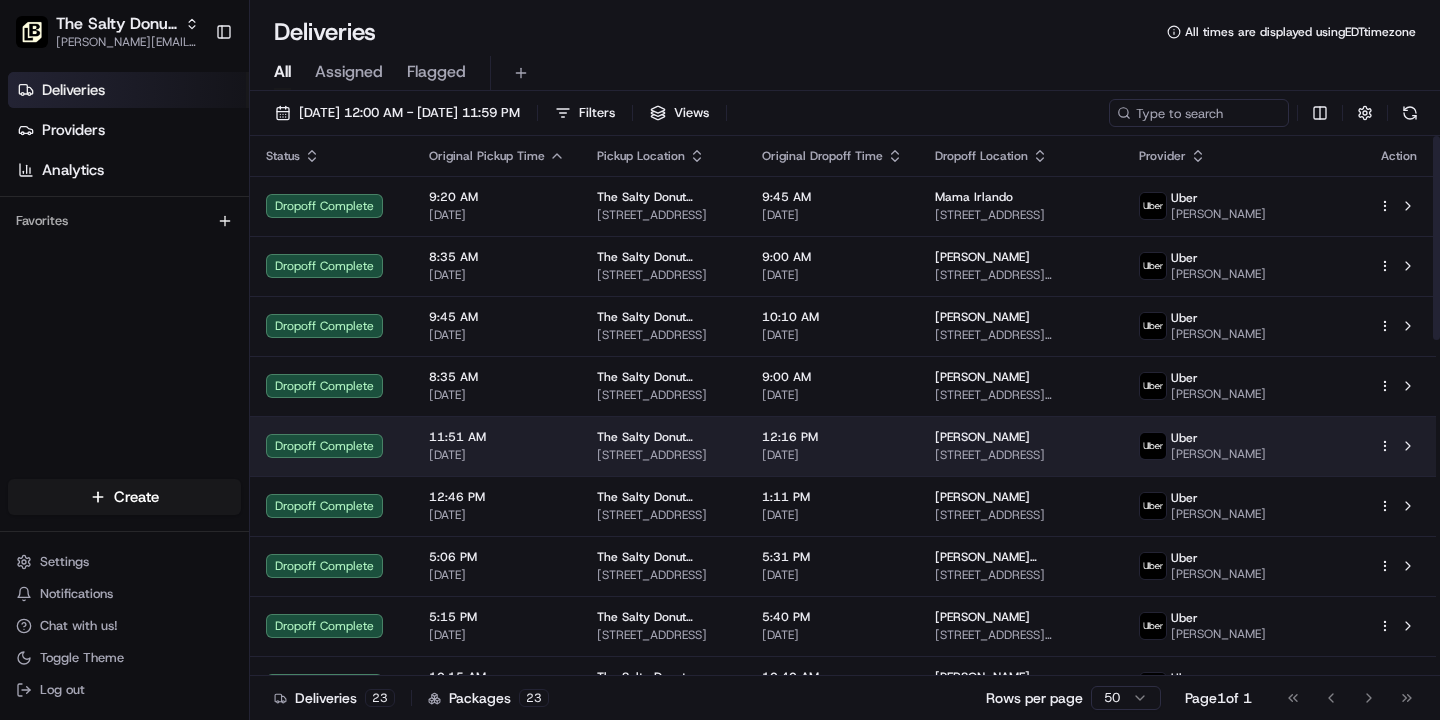 scroll, scrollTop: 890, scrollLeft: 0, axis: vertical 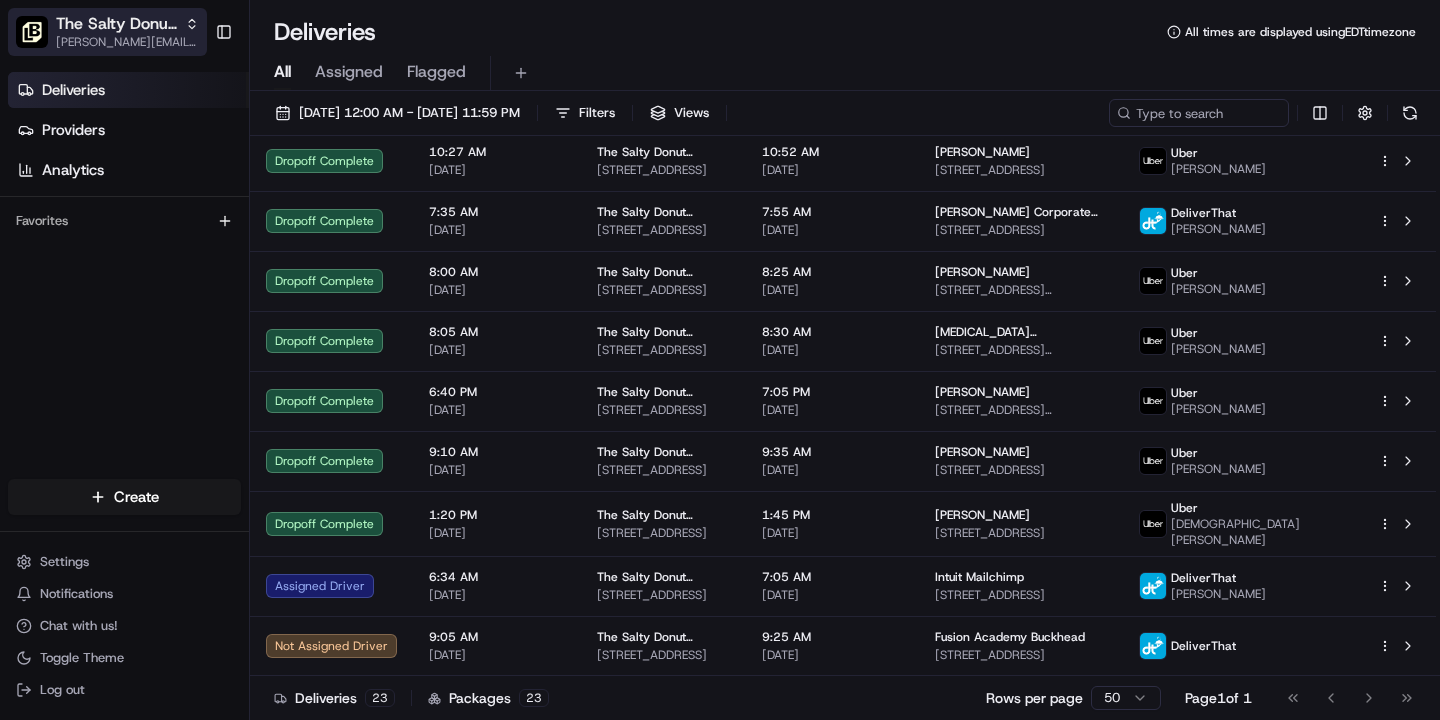 click on "[PERSON_NAME][EMAIL_ADDRESS][DOMAIN_NAME]" at bounding box center (127, 42) 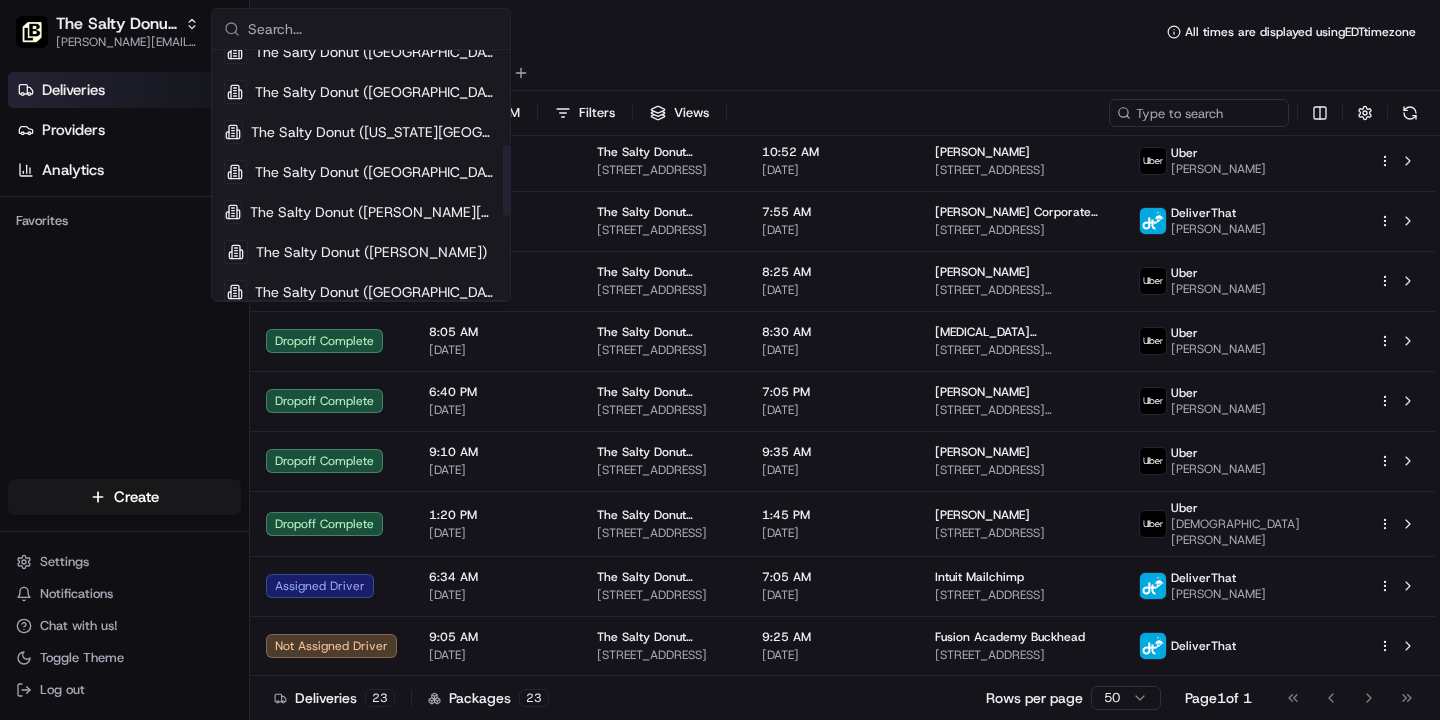 scroll, scrollTop: 350, scrollLeft: 0, axis: vertical 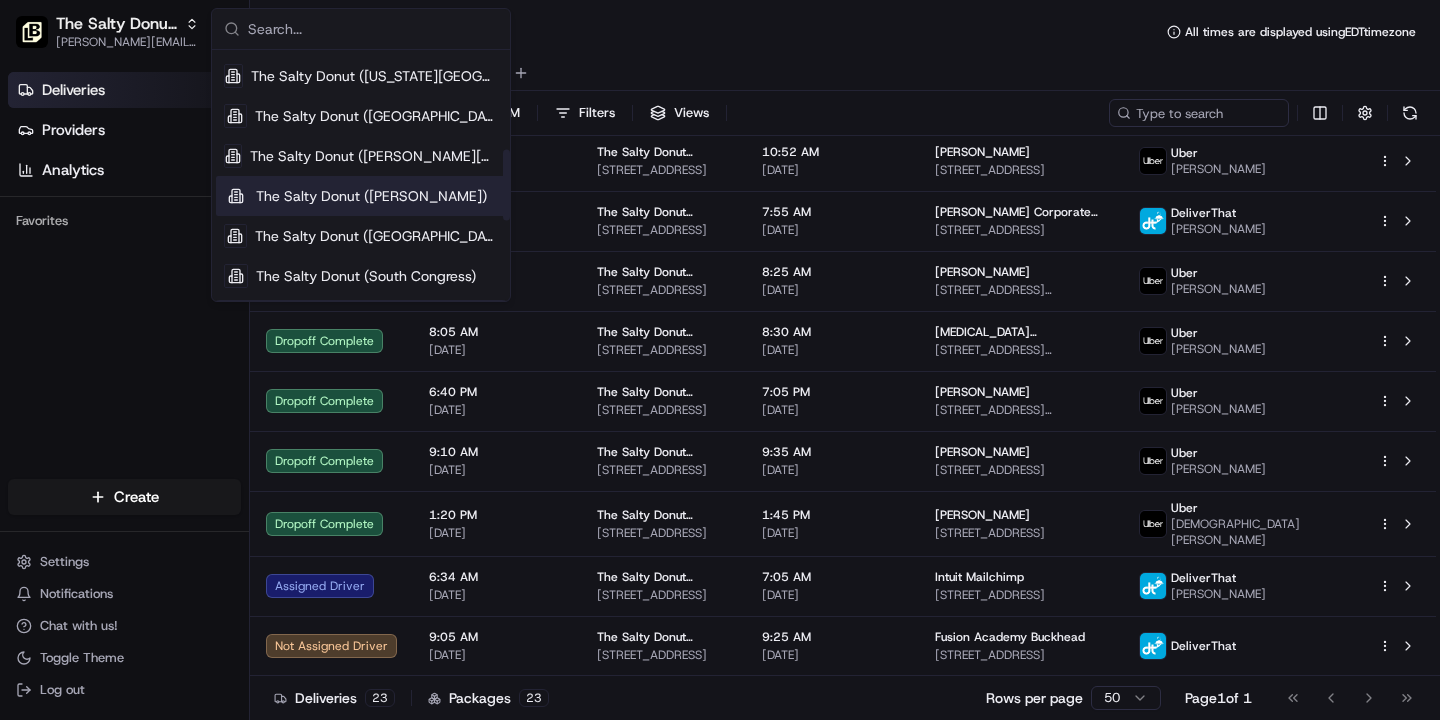 click on "The Salty Donut ([PERSON_NAME])" at bounding box center [371, 196] 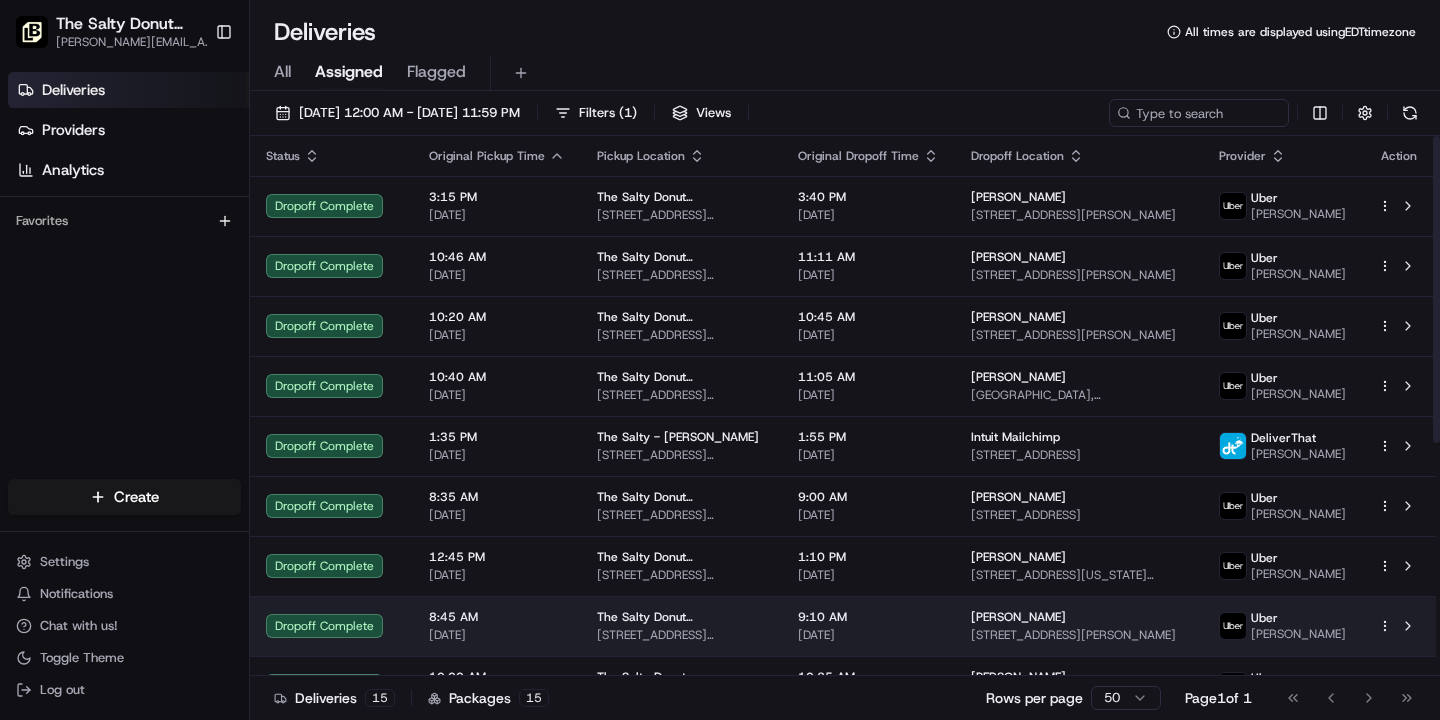 scroll, scrollTop: 410, scrollLeft: 0, axis: vertical 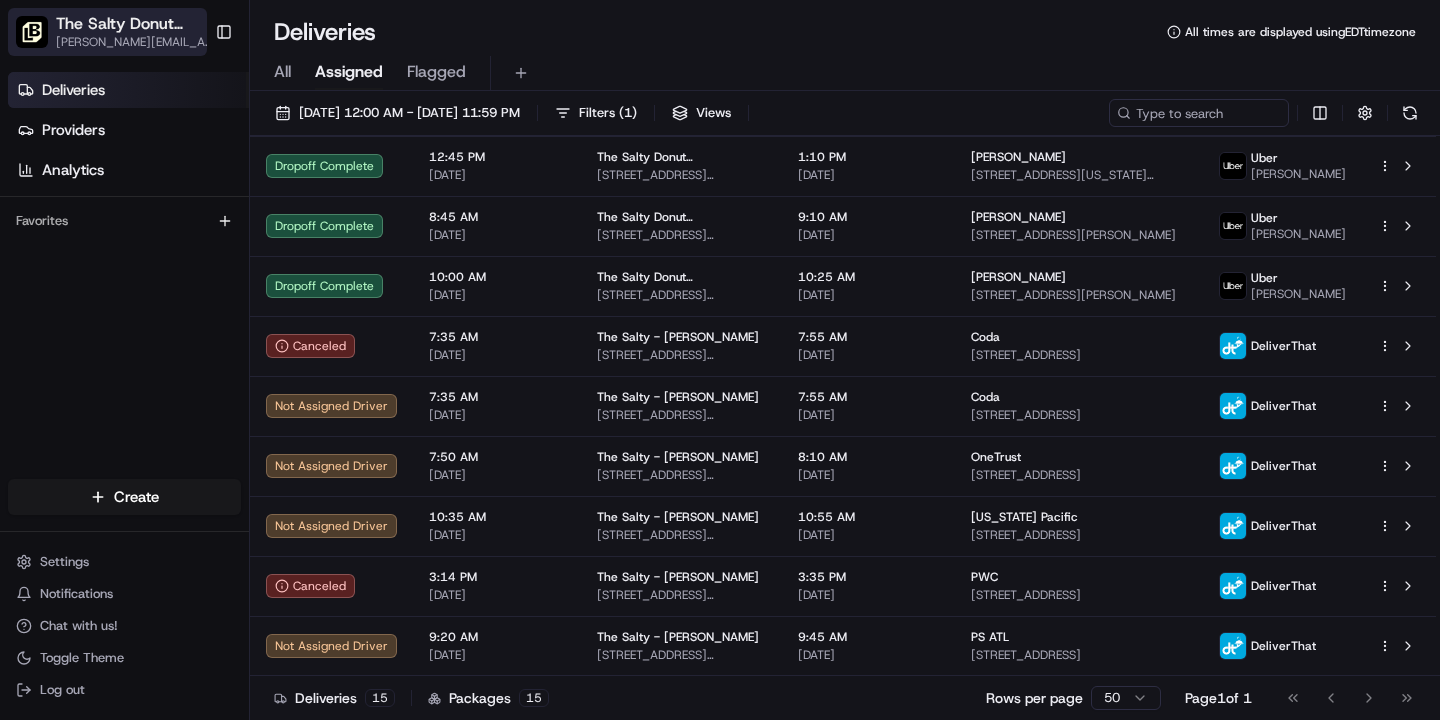 click on "[PERSON_NAME][EMAIL_ADDRESS][DOMAIN_NAME]" at bounding box center [137, 42] 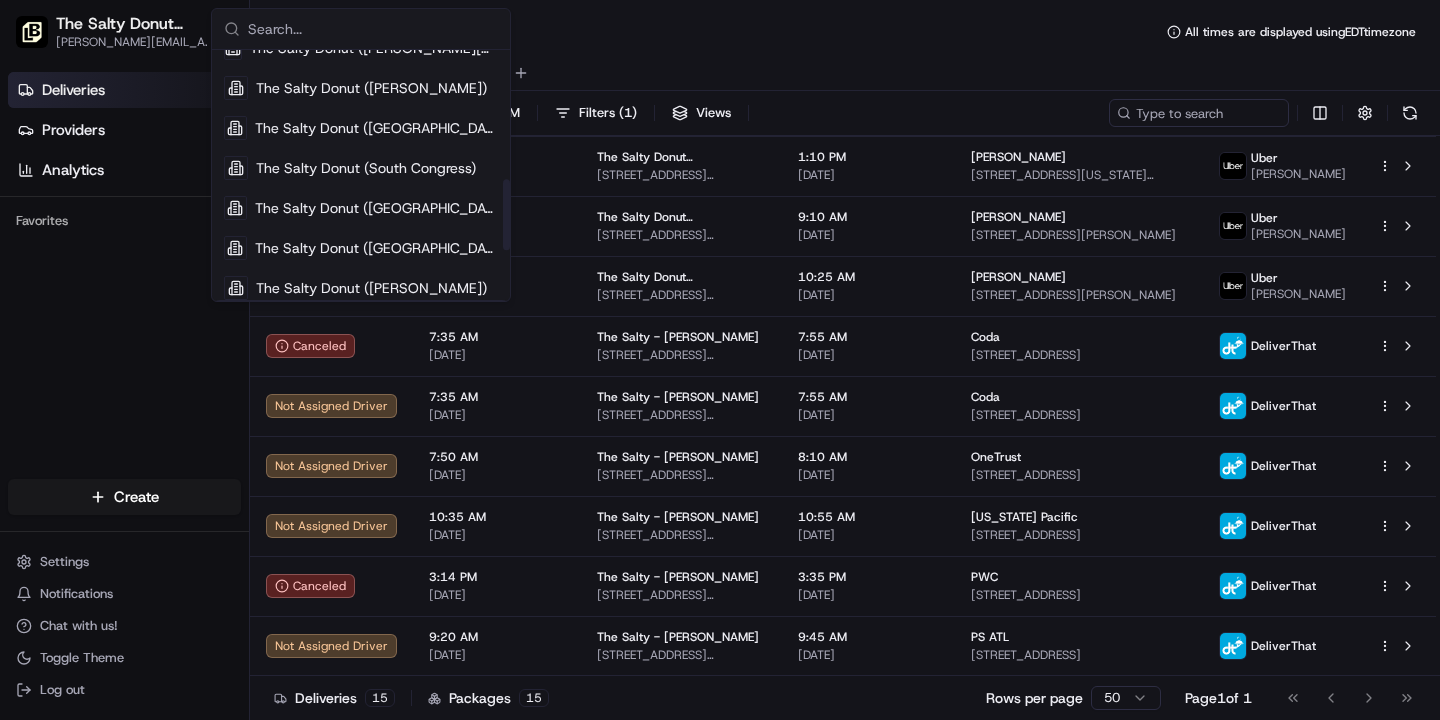 scroll, scrollTop: 460, scrollLeft: 0, axis: vertical 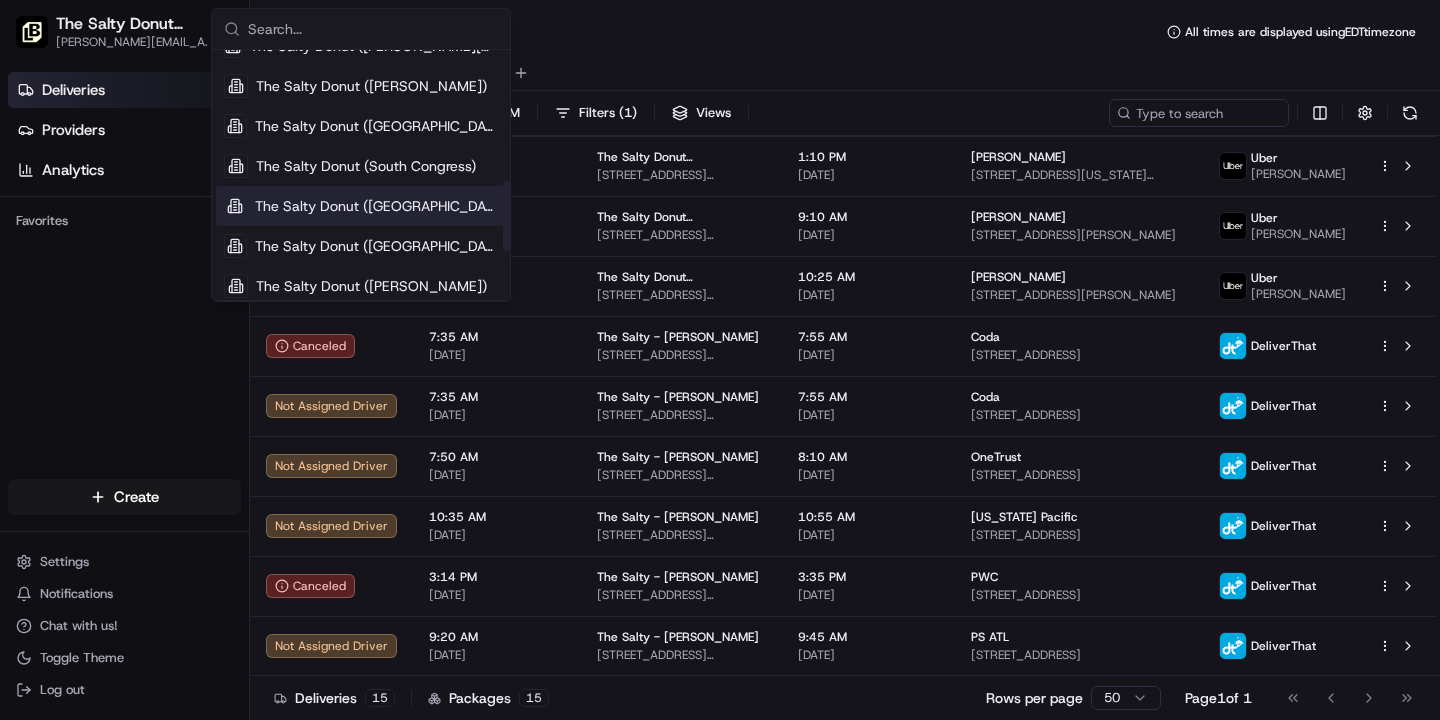click on "The Salty Donut ([GEOGRAPHIC_DATA])" at bounding box center [376, 206] 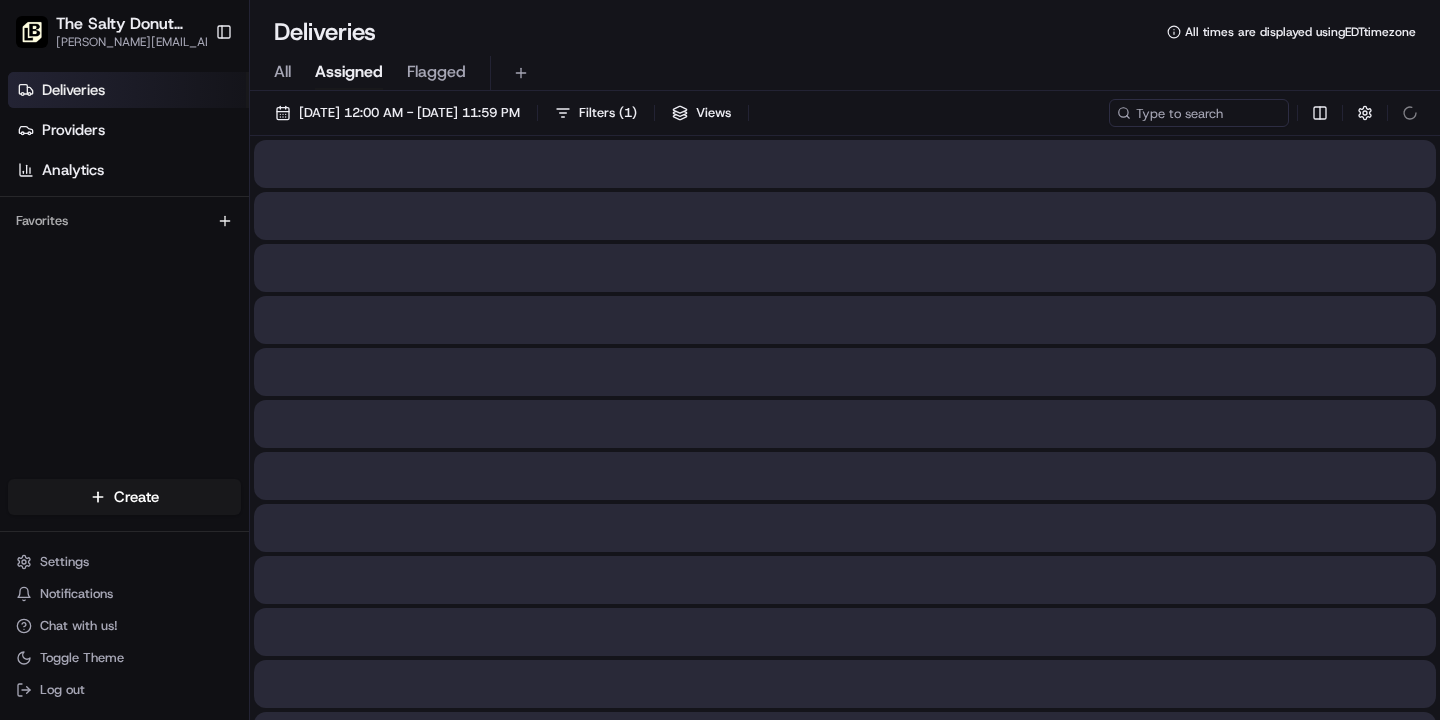 click on "All" at bounding box center [282, 72] 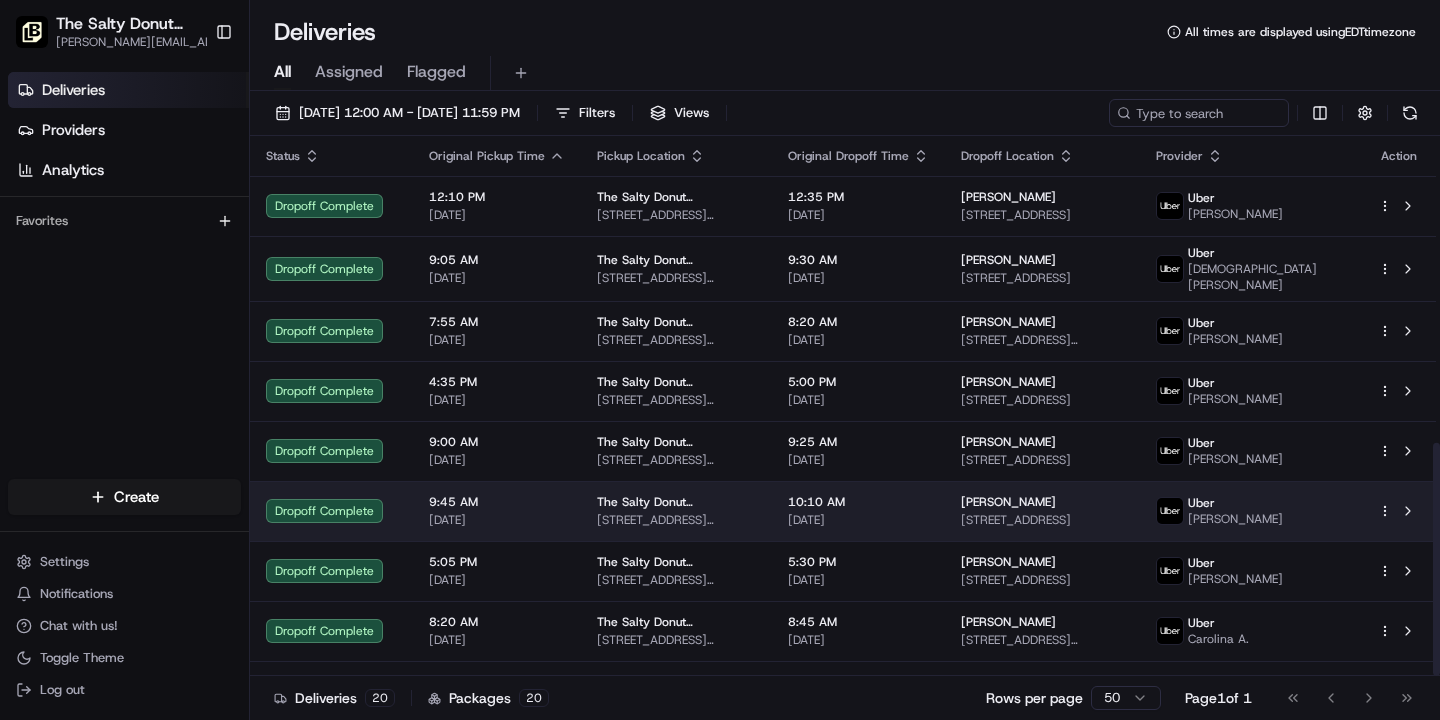 scroll, scrollTop: 710, scrollLeft: 0, axis: vertical 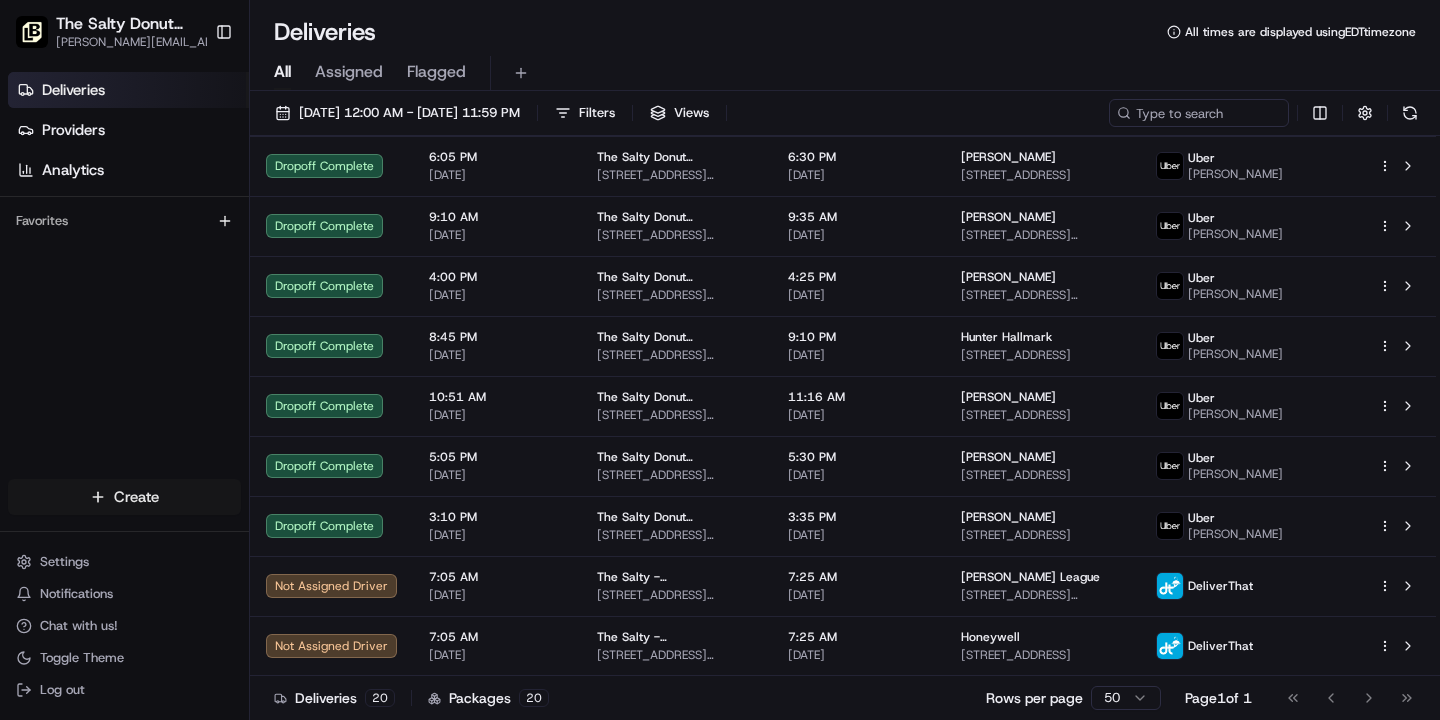 click on "The Salty Donut ([GEOGRAPHIC_DATA]) [PERSON_NAME][EMAIL_ADDRESS][DOMAIN_NAME] Toggle Sidebar Deliveries Providers Analytics Favorites Main Menu Members & Organization Organization Users Roles Preferences Customization Tracking Orchestration Automations Locations Pickup Locations Dropoff Locations Billing Billing Refund Requests Integrations Notification Triggers Webhooks API Keys Request Logs Create Settings Notifications Chat with us! Toggle Theme Log out Deliveries All times are displayed using  EDT  timezone All Assigned Flagged [DATE] 12:00 AM - [DATE] 11:59 PM Filters Views Status Original Pickup Time Pickup Location Original Dropoff Time Dropoff Location Provider Action Dropoff Complete 12:10 PM [DATE] The Salty Donut ([GEOGRAPHIC_DATA]) [STREET_ADDRESS][PERSON_NAME] 12:35 PM [DATE] [PERSON_NAME] [STREET_ADDRESS] [PERSON_NAME] Dropoff Complete 9:05 AM [DATE] The Salty Donut ([GEOGRAPHIC_DATA]) [STREET_ADDRESS][PERSON_NAME] 9:30 AM [DATE] Uber" at bounding box center (720, 360) 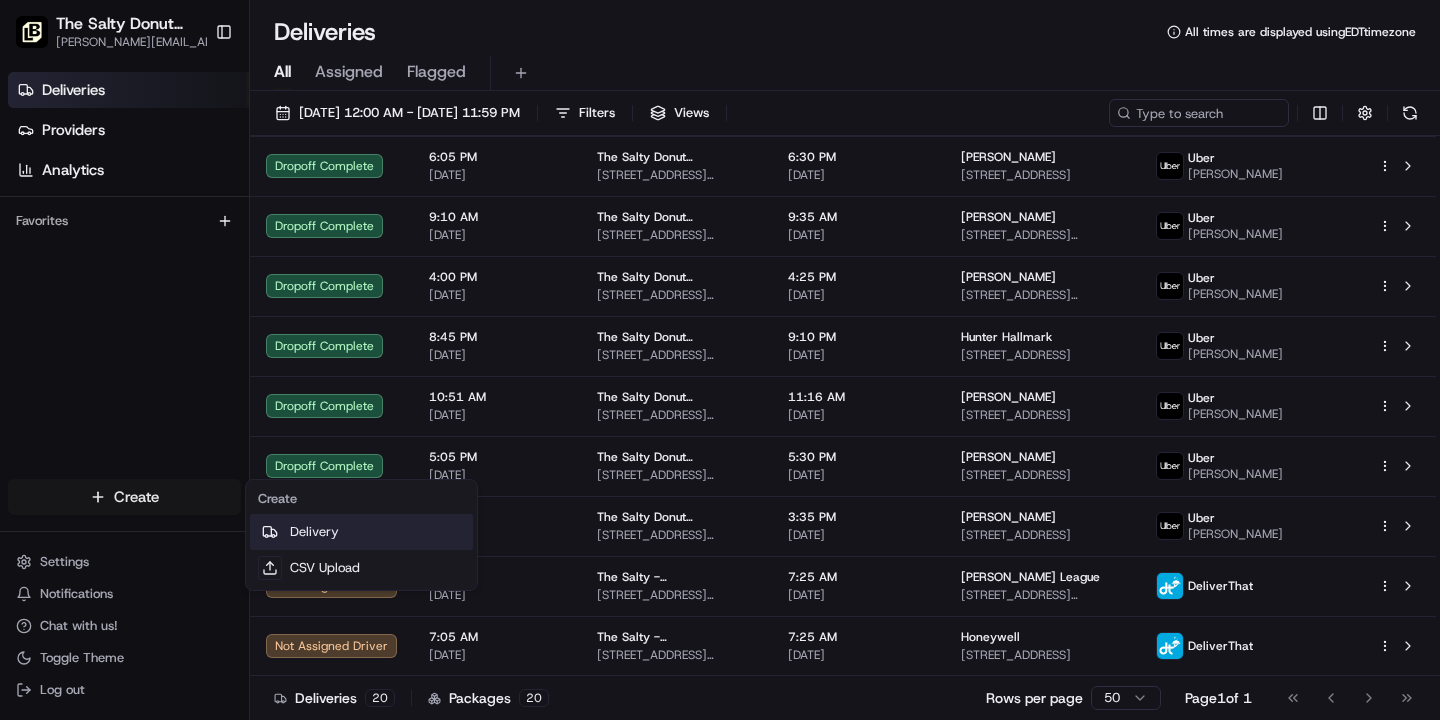 click on "Delivery" at bounding box center [361, 532] 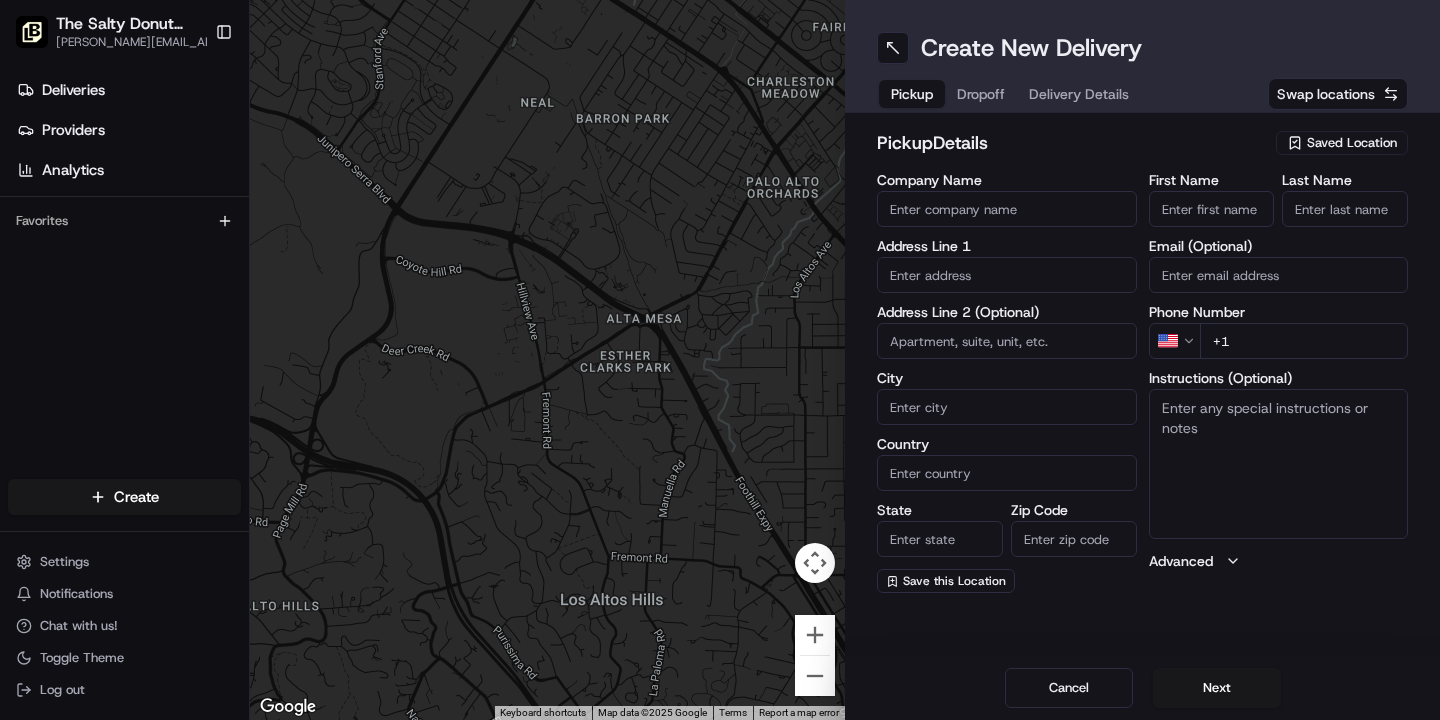 click on "Saved Location" at bounding box center [1352, 143] 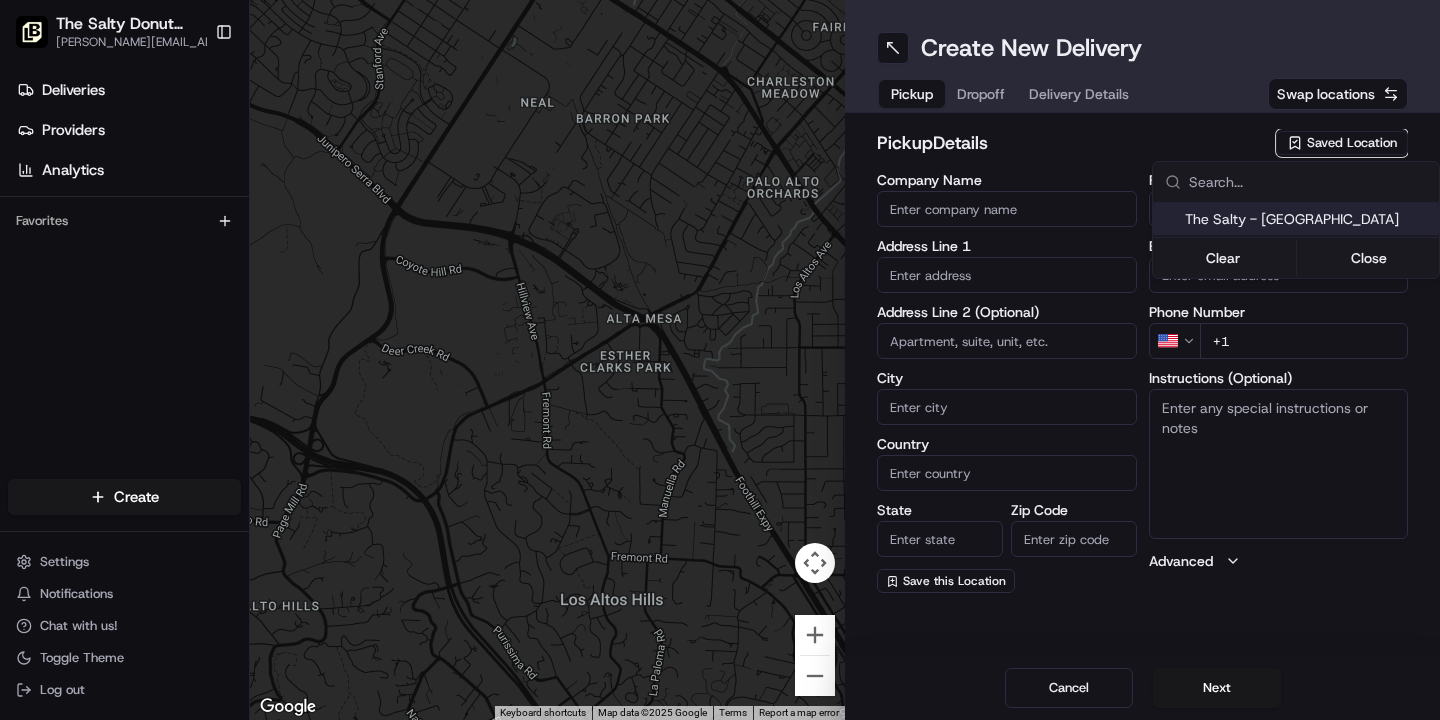 click on "The Salty - [GEOGRAPHIC_DATA]" at bounding box center [1308, 219] 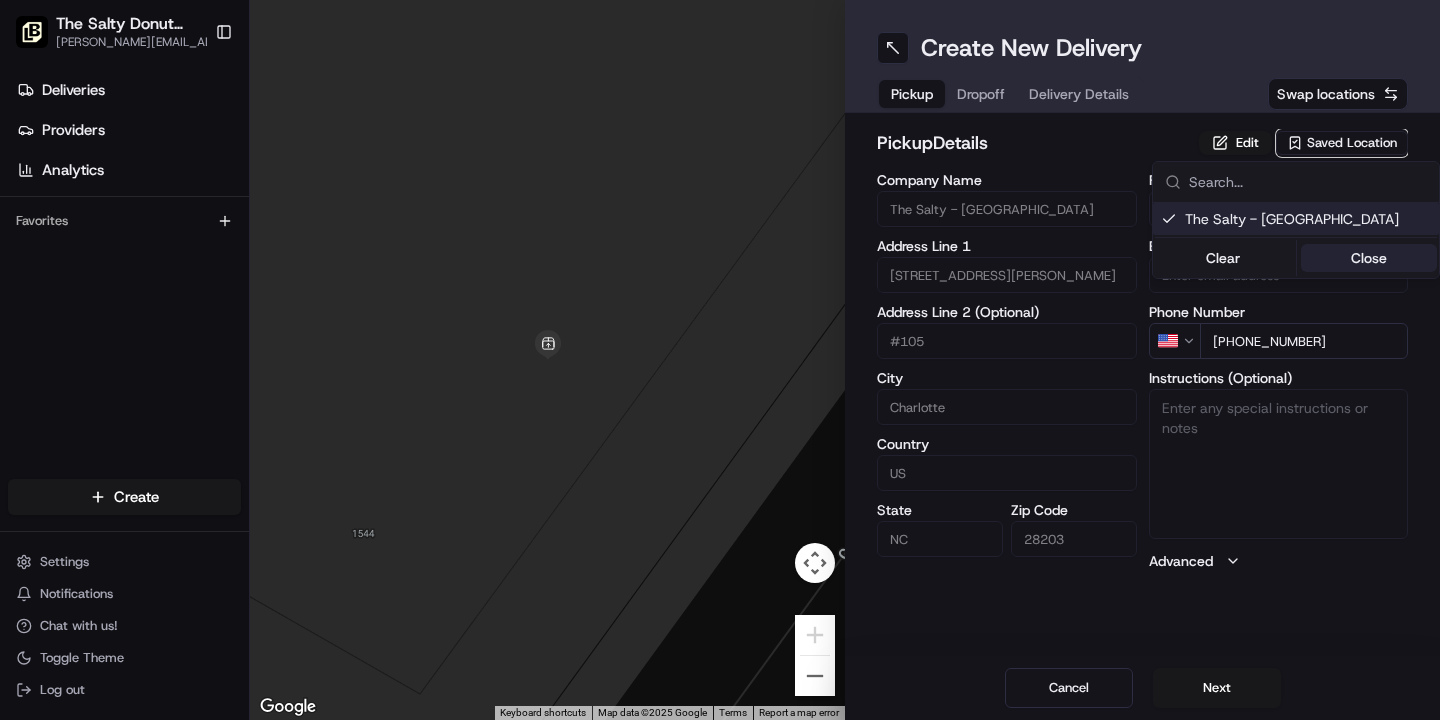click on "Close" at bounding box center (1369, 258) 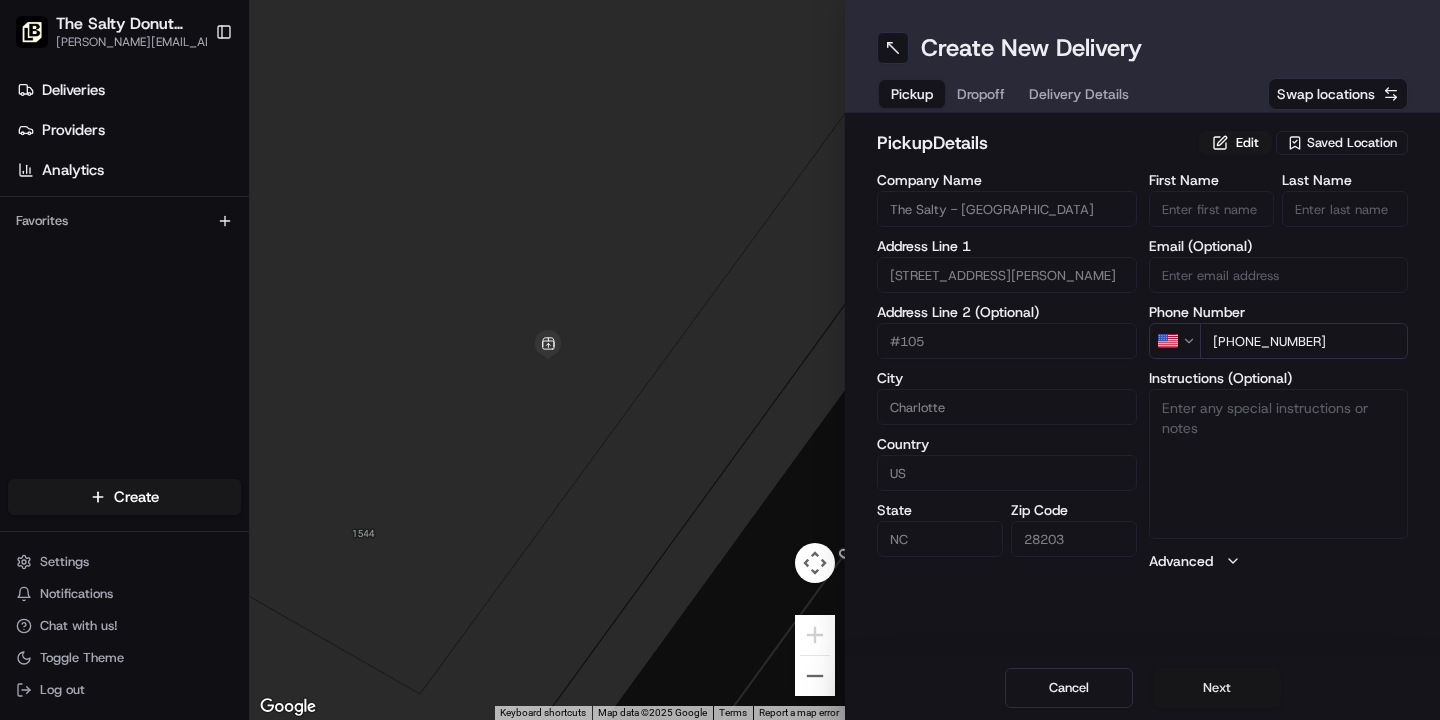 click on "Next" at bounding box center [1217, 688] 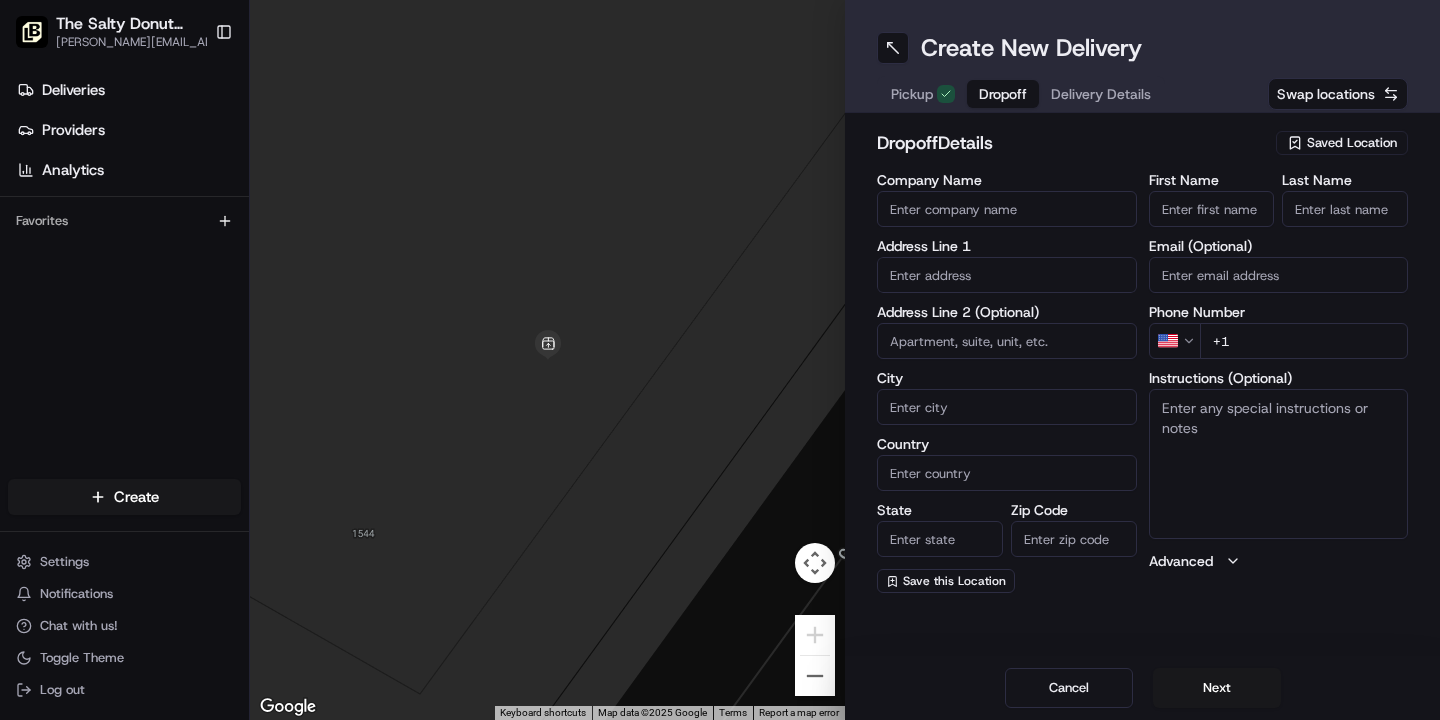 click on "First Name" at bounding box center [1212, 209] 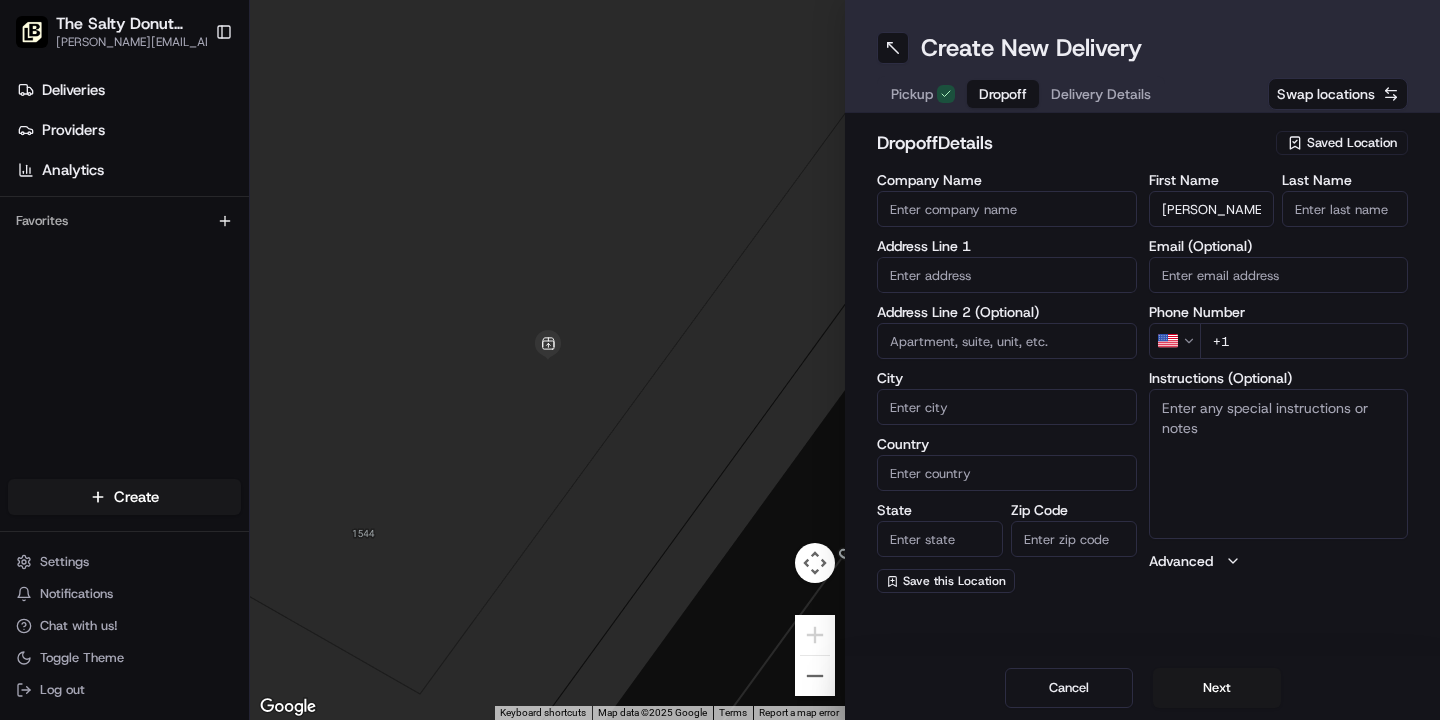 type on "[PERSON_NAME]" 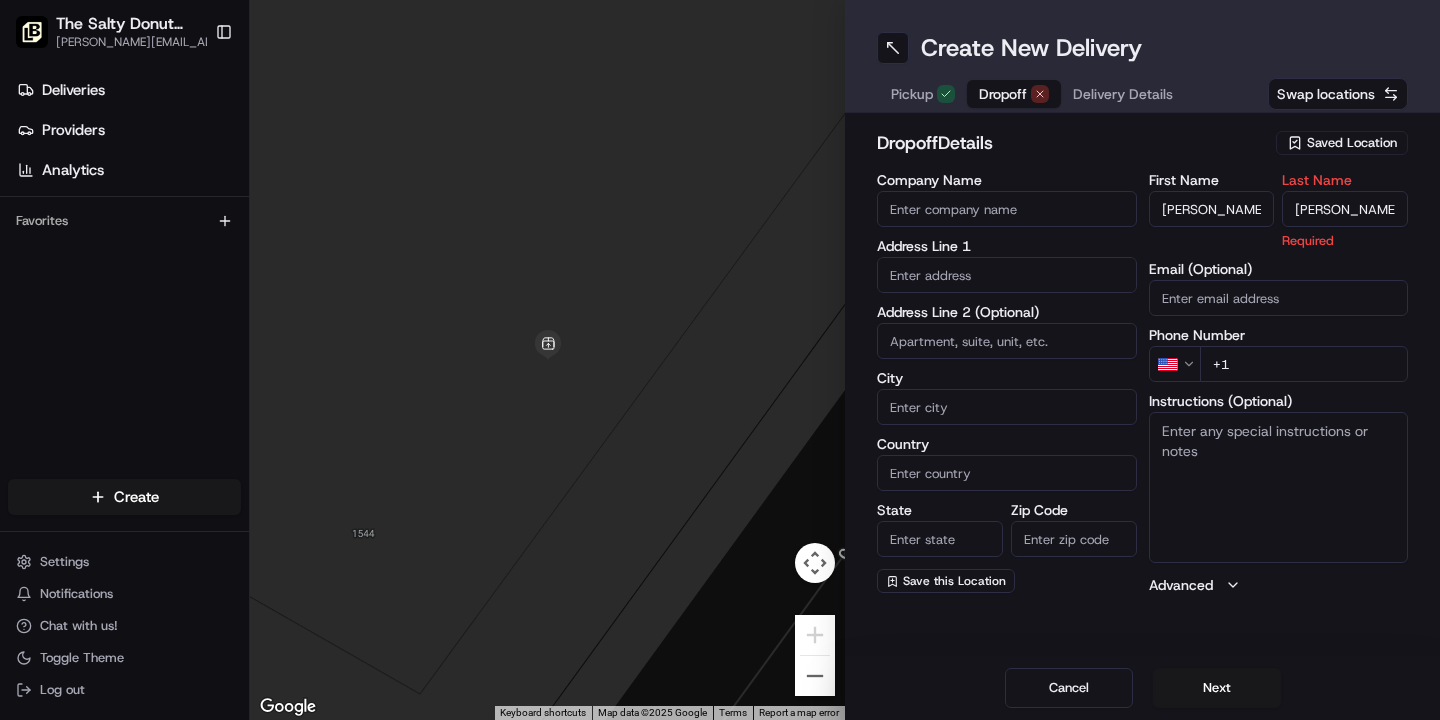 type on "[PERSON_NAME]" 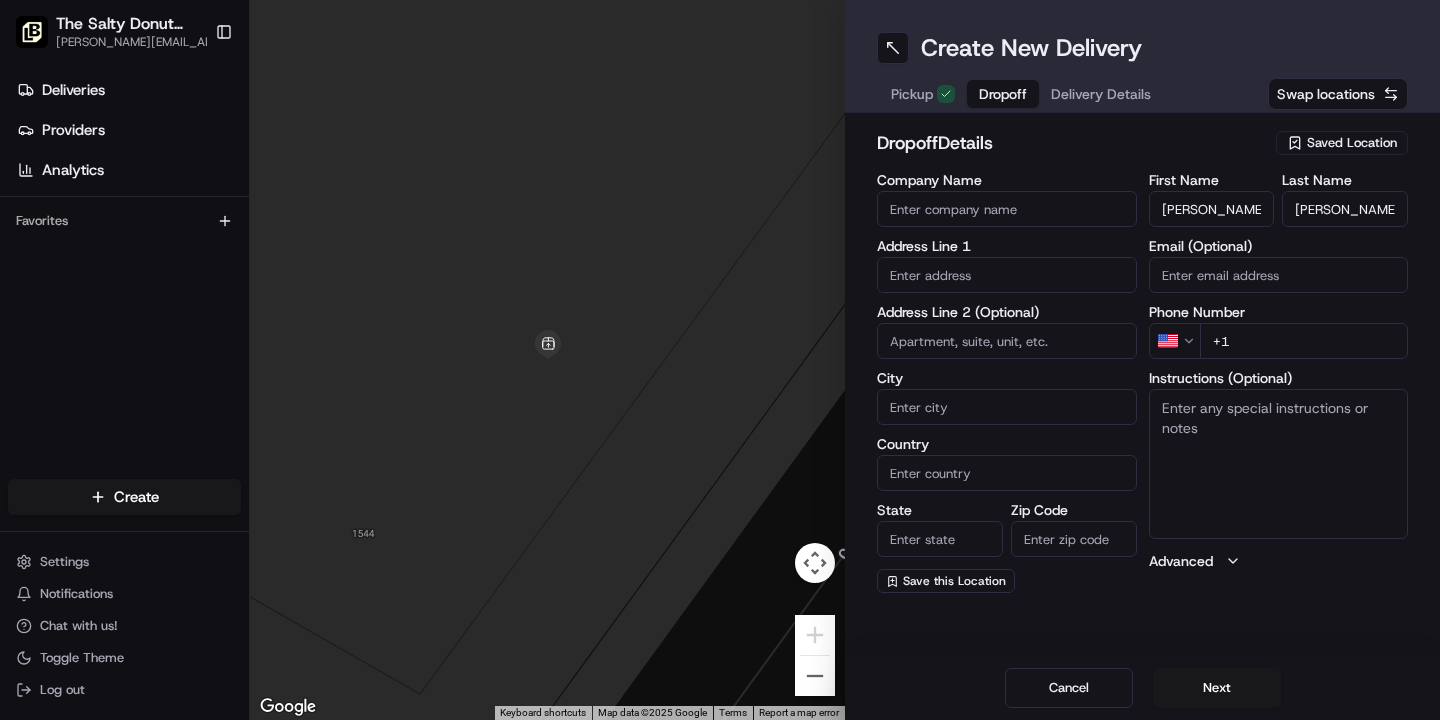 click on "+1" at bounding box center (1304, 341) 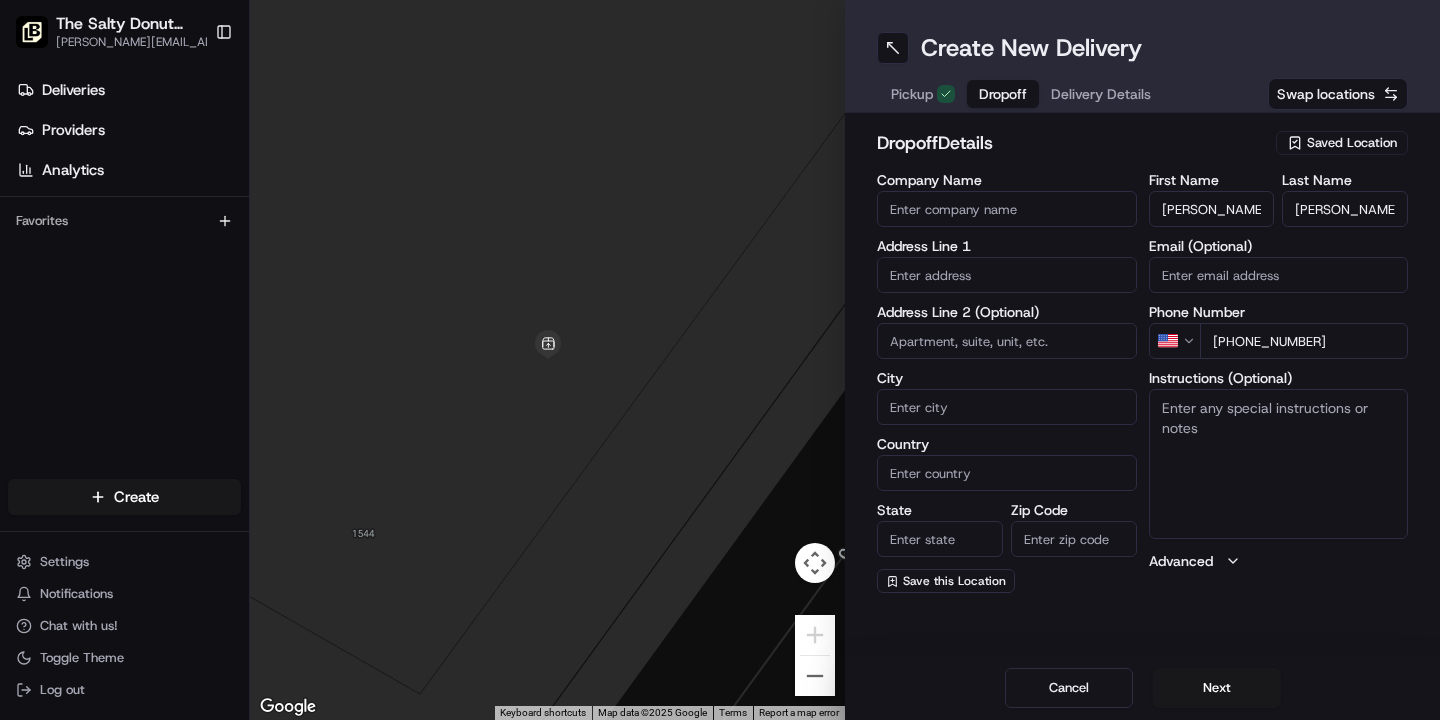 type on "[PHONE_NUMBER]" 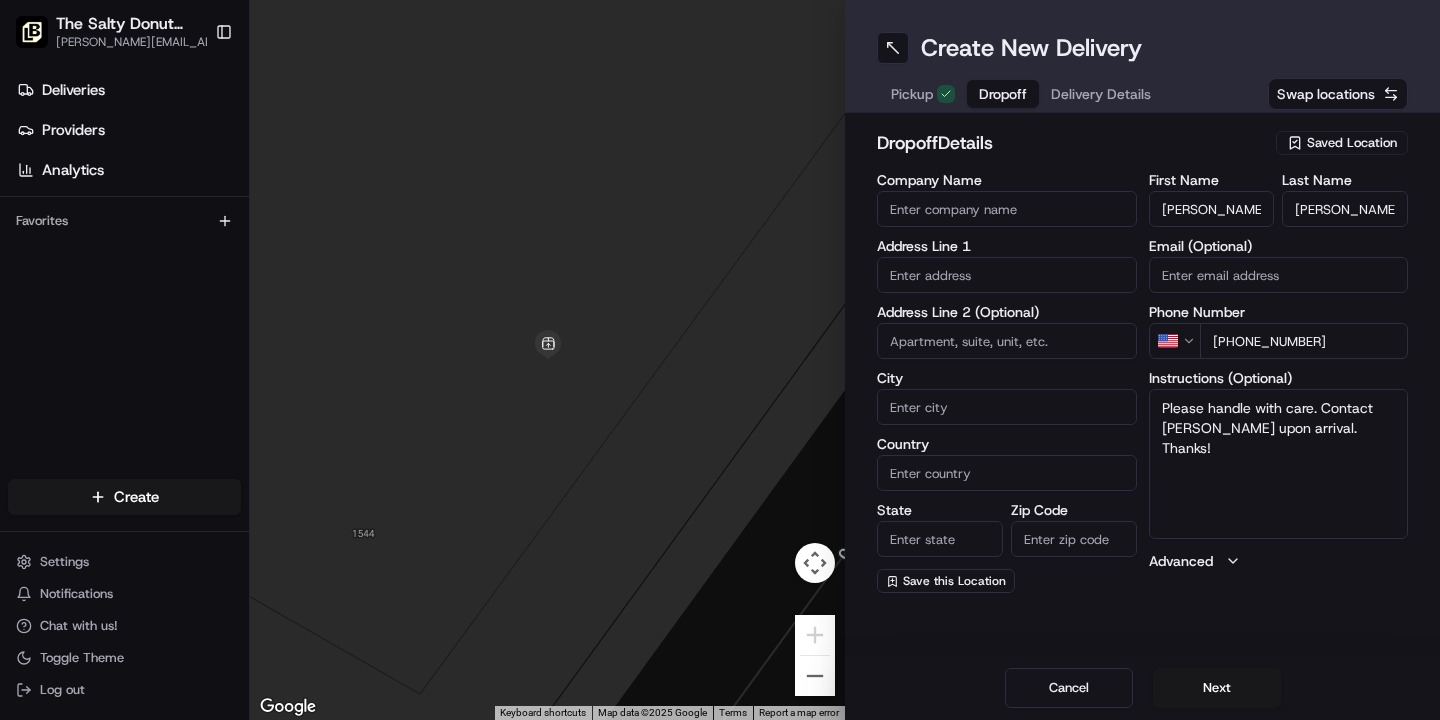 type on "Please handle with care. Contact [PERSON_NAME] upon arrival. Thanks!" 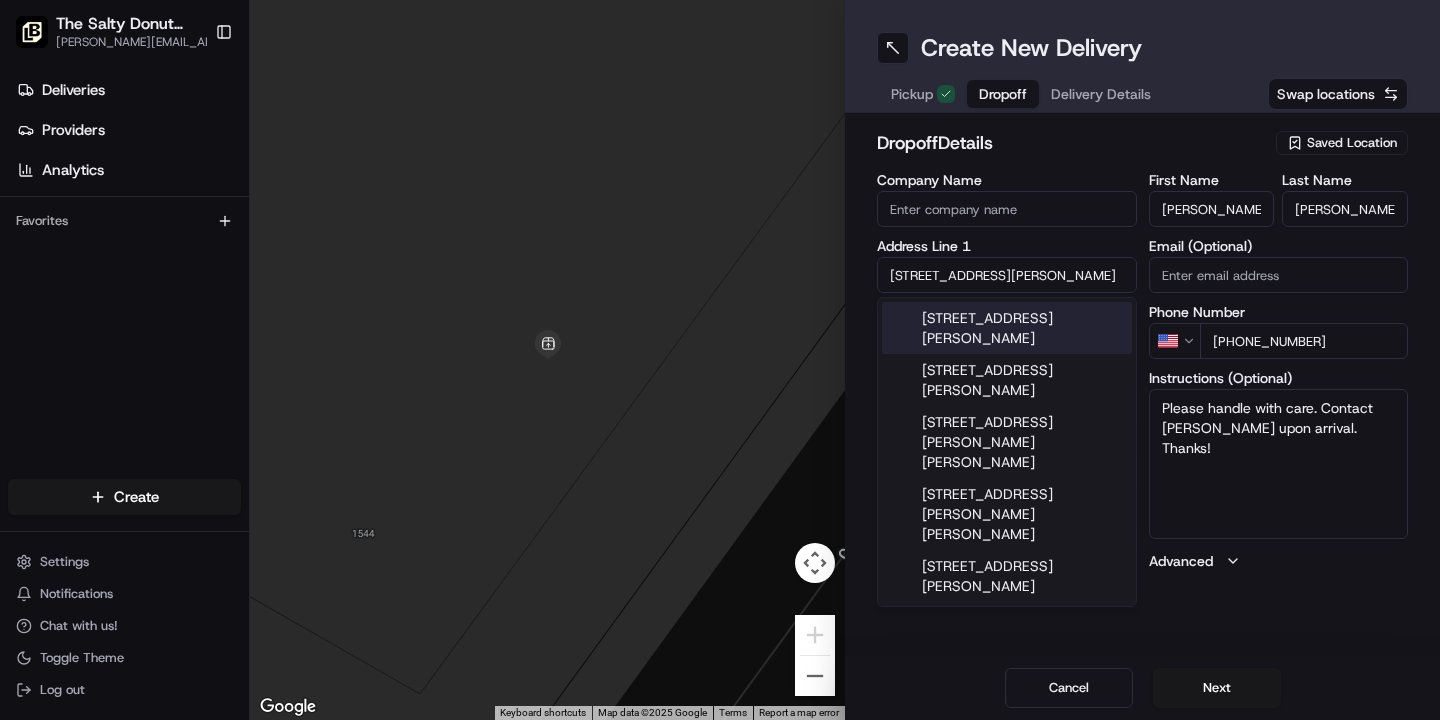 click on "[STREET_ADDRESS][PERSON_NAME]" at bounding box center [1007, 328] 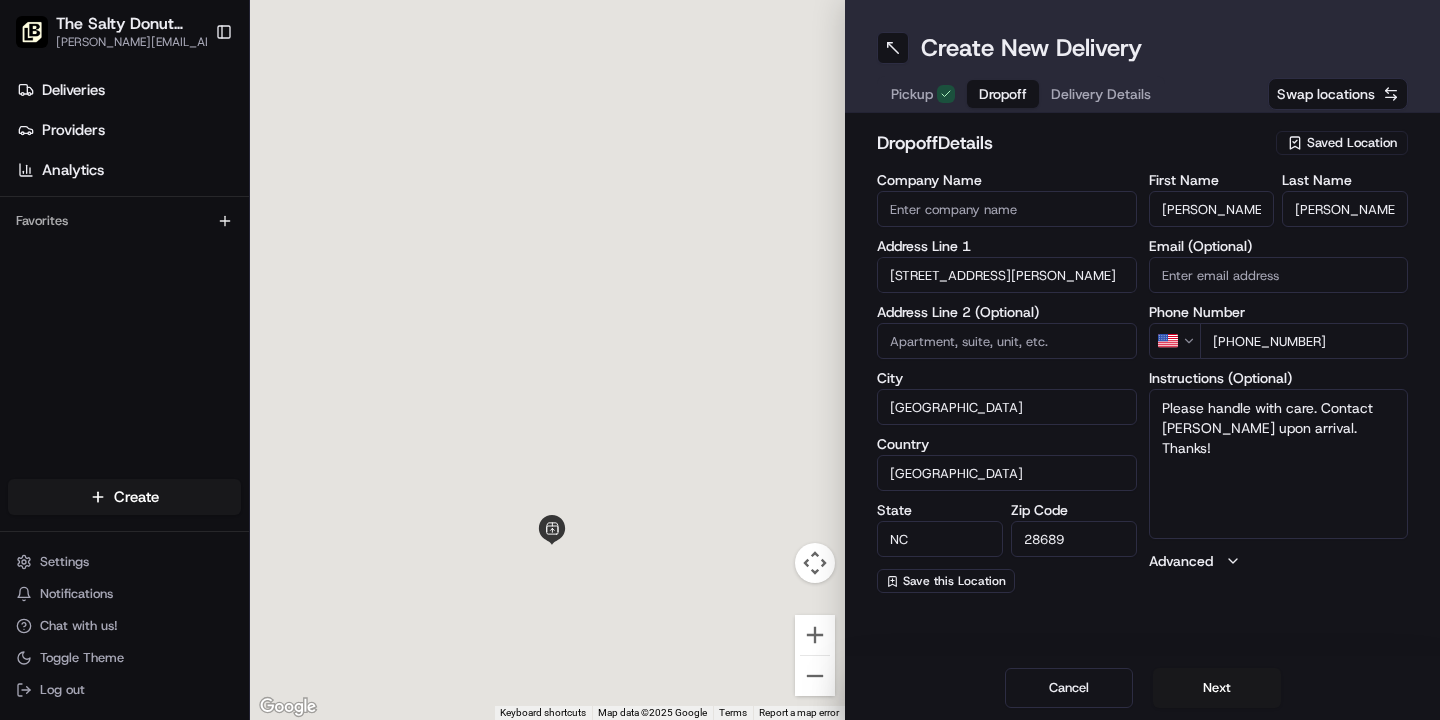 type on "[STREET_ADDRESS][PERSON_NAME]" 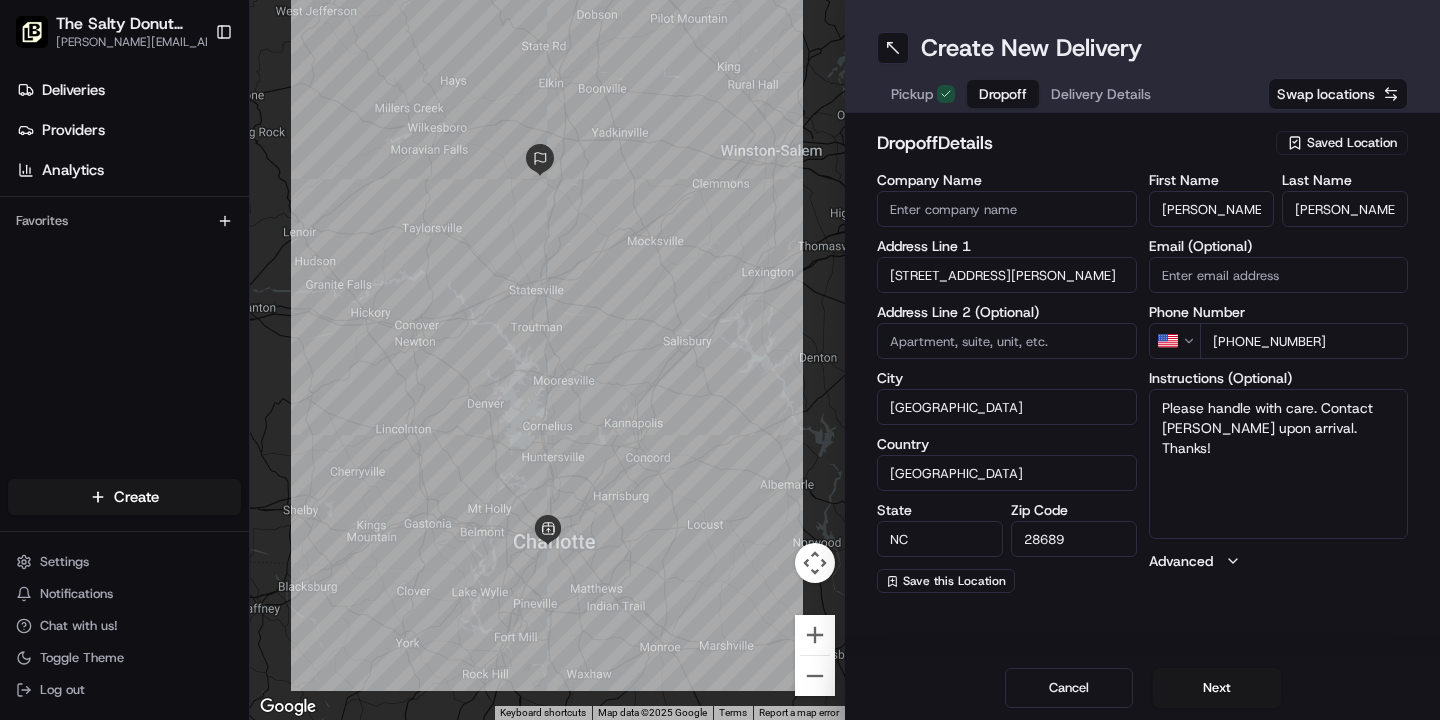 click on "Company Name" at bounding box center (1007, 209) 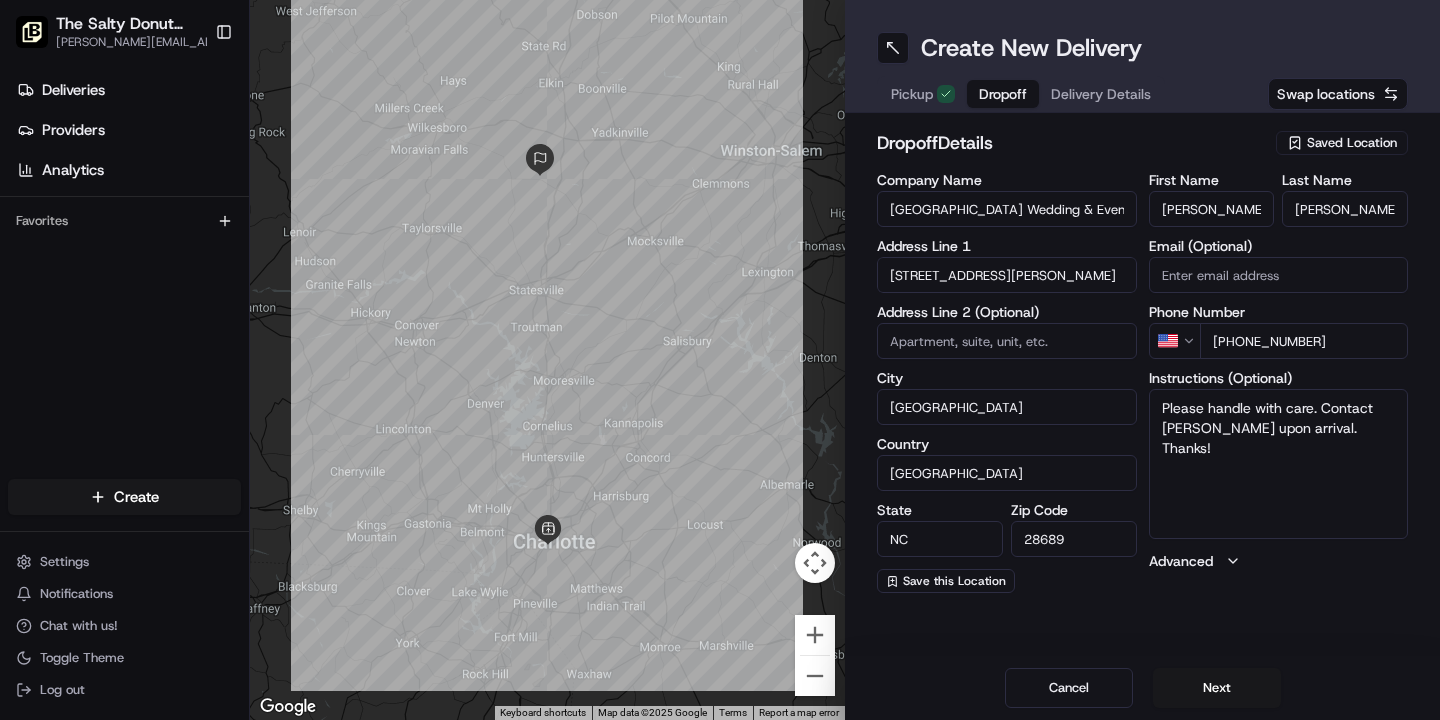 type on "[GEOGRAPHIC_DATA] Wedding & Events" 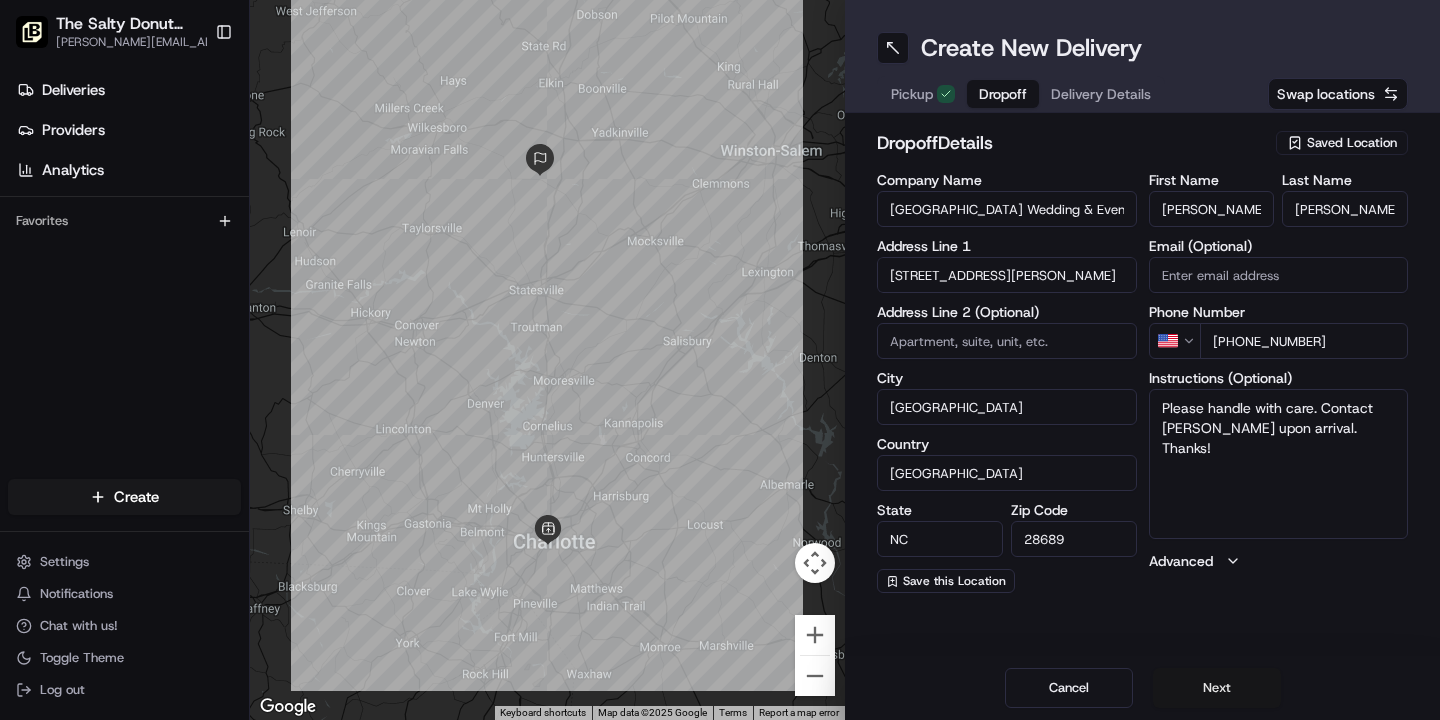 click on "Next" at bounding box center [1217, 688] 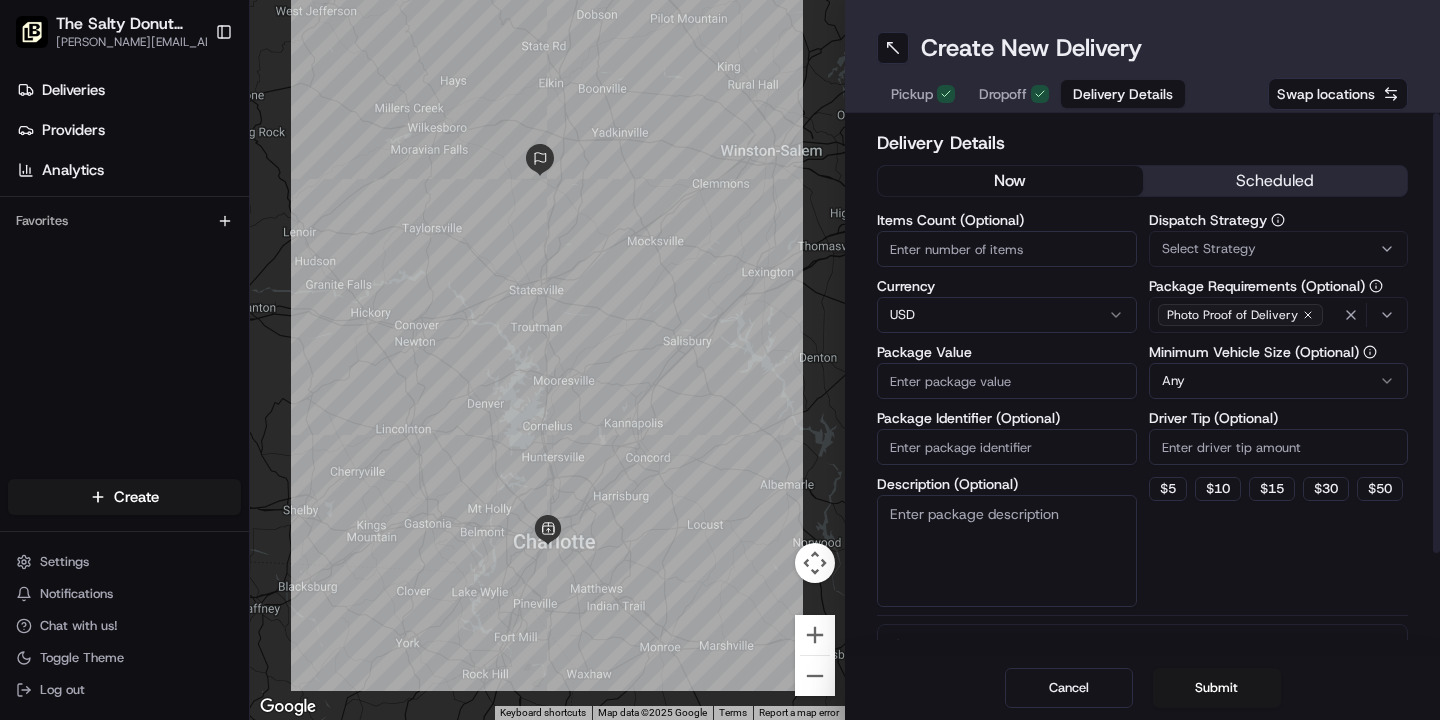 click on "scheduled" at bounding box center (1275, 181) 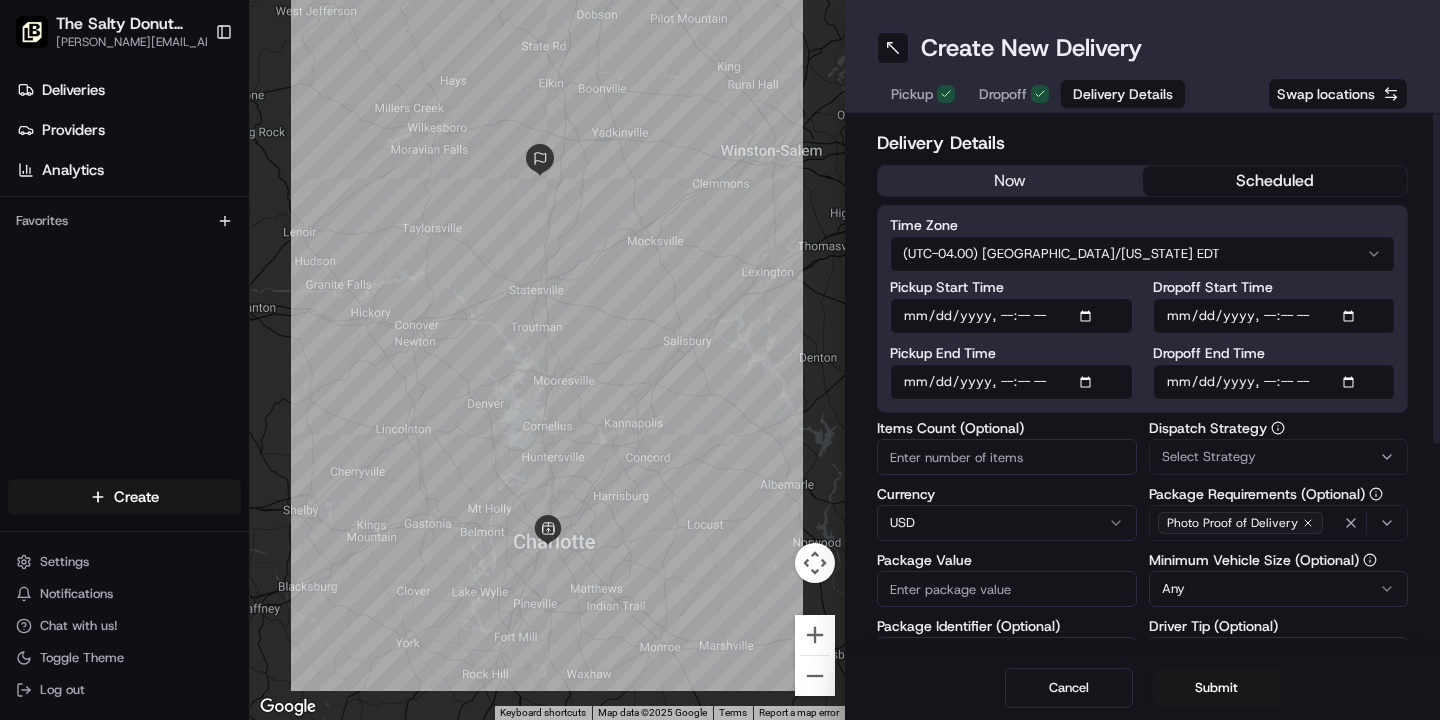 click on "Dropoff Start Time" at bounding box center [1274, 316] 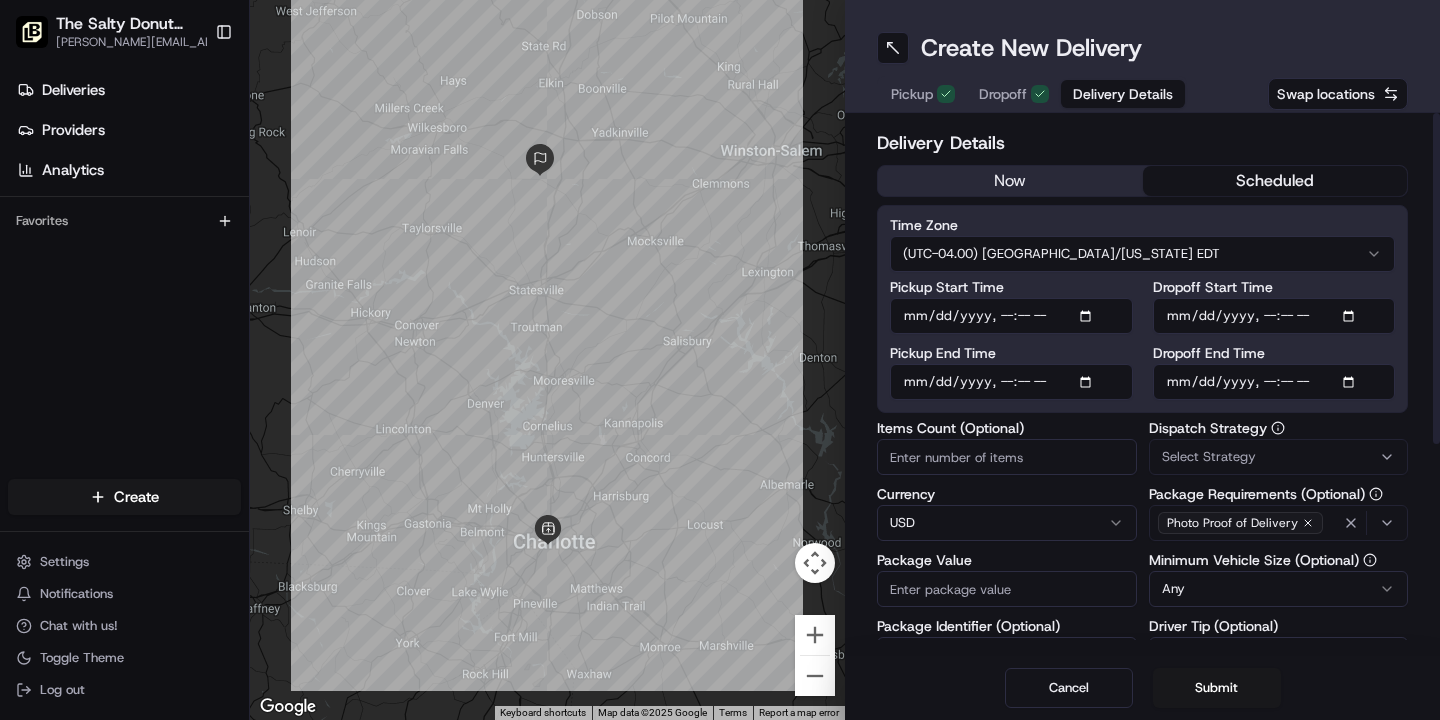 type on "[DATE]T10:45" 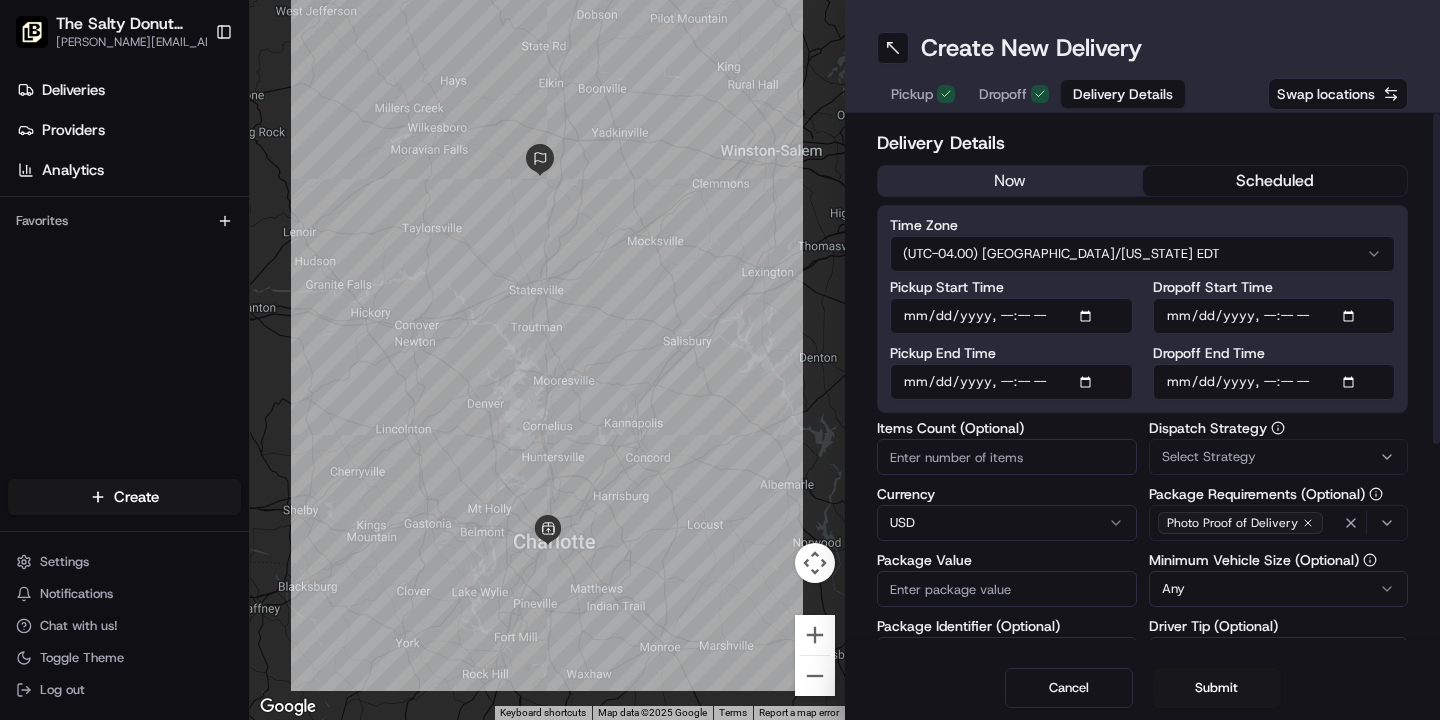 click on "Dropoff End Time" at bounding box center (1274, 382) 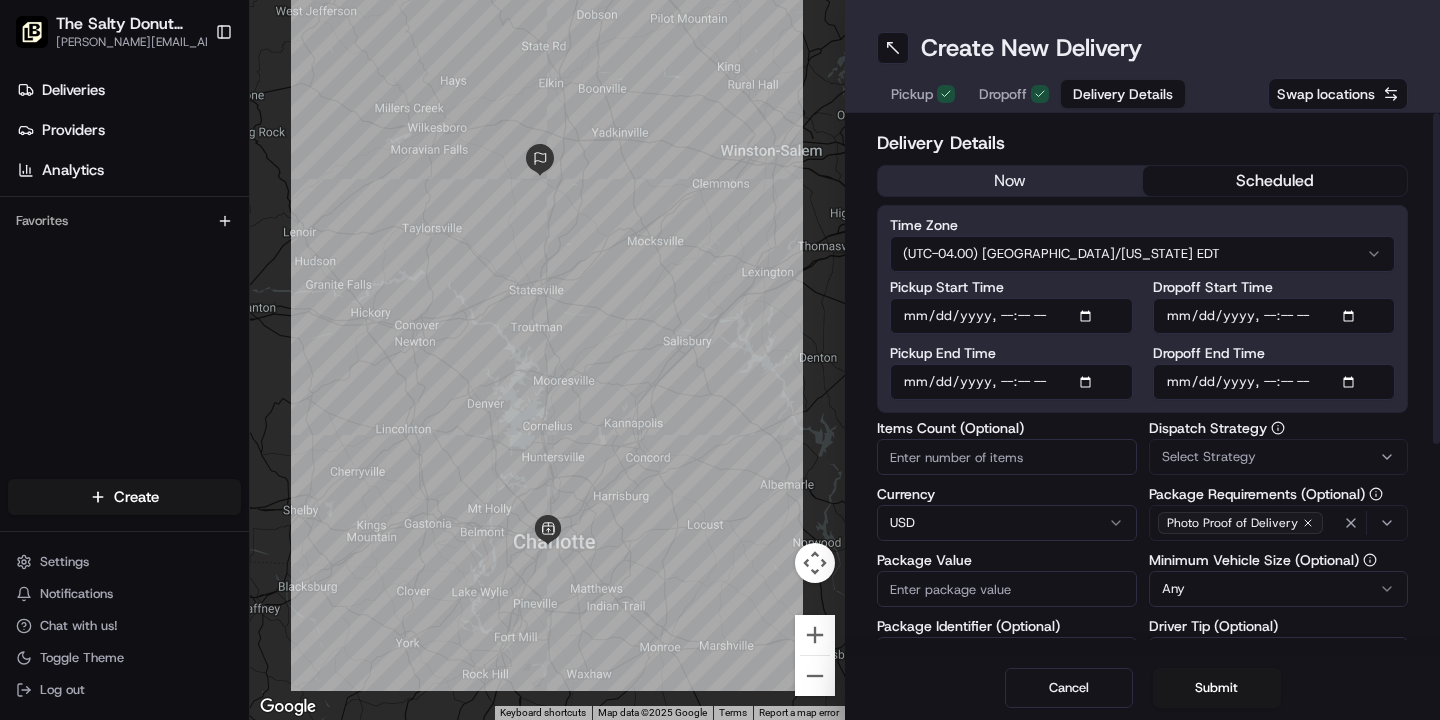 type on "[DATE]T10:55" 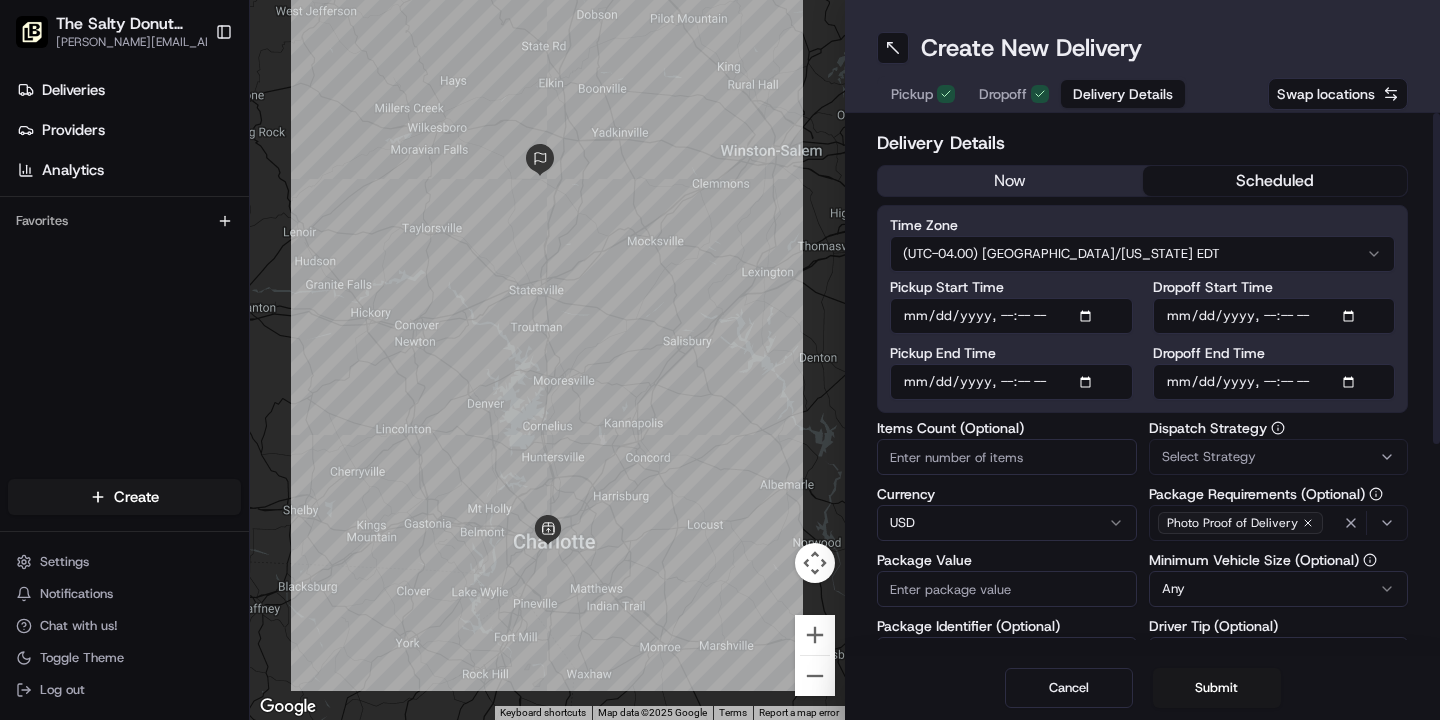 click on "Select Strategy" at bounding box center (1209, 457) 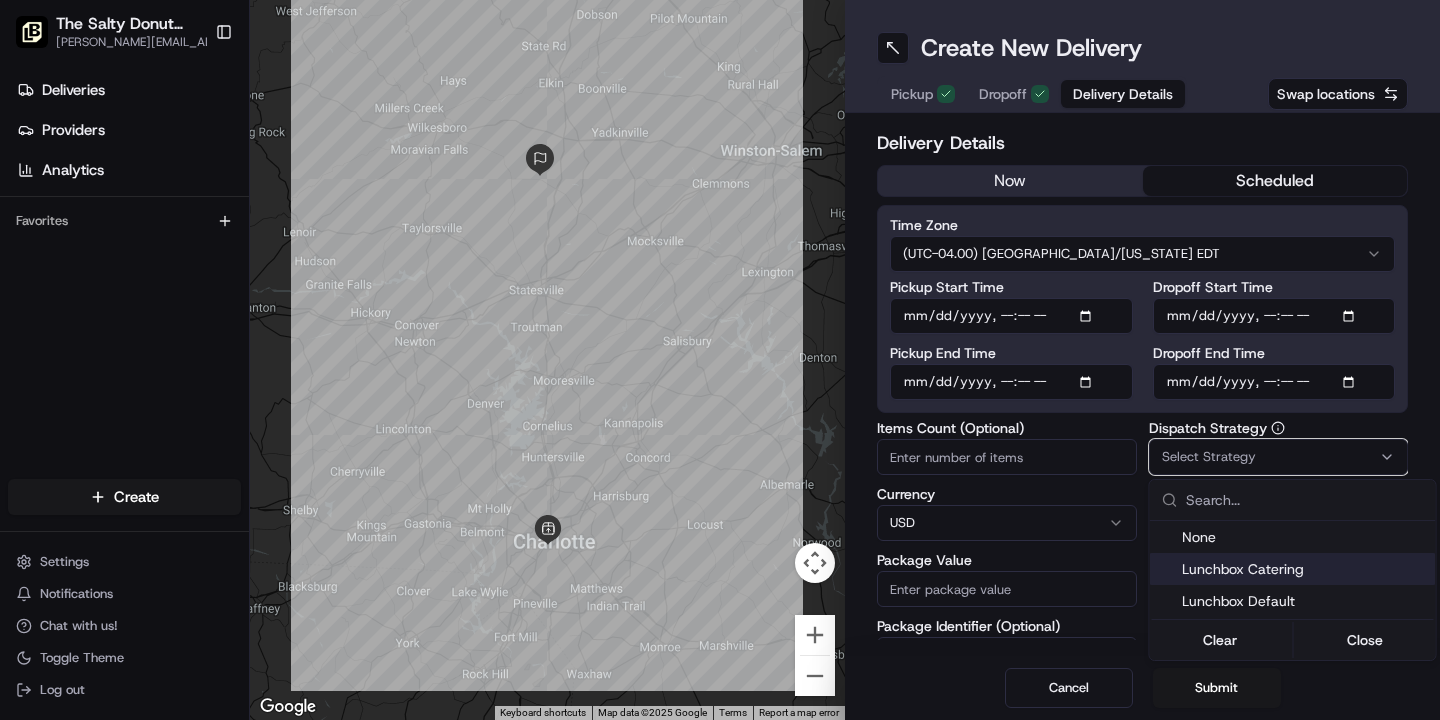 click on "Lunchbox Catering" at bounding box center [1305, 569] 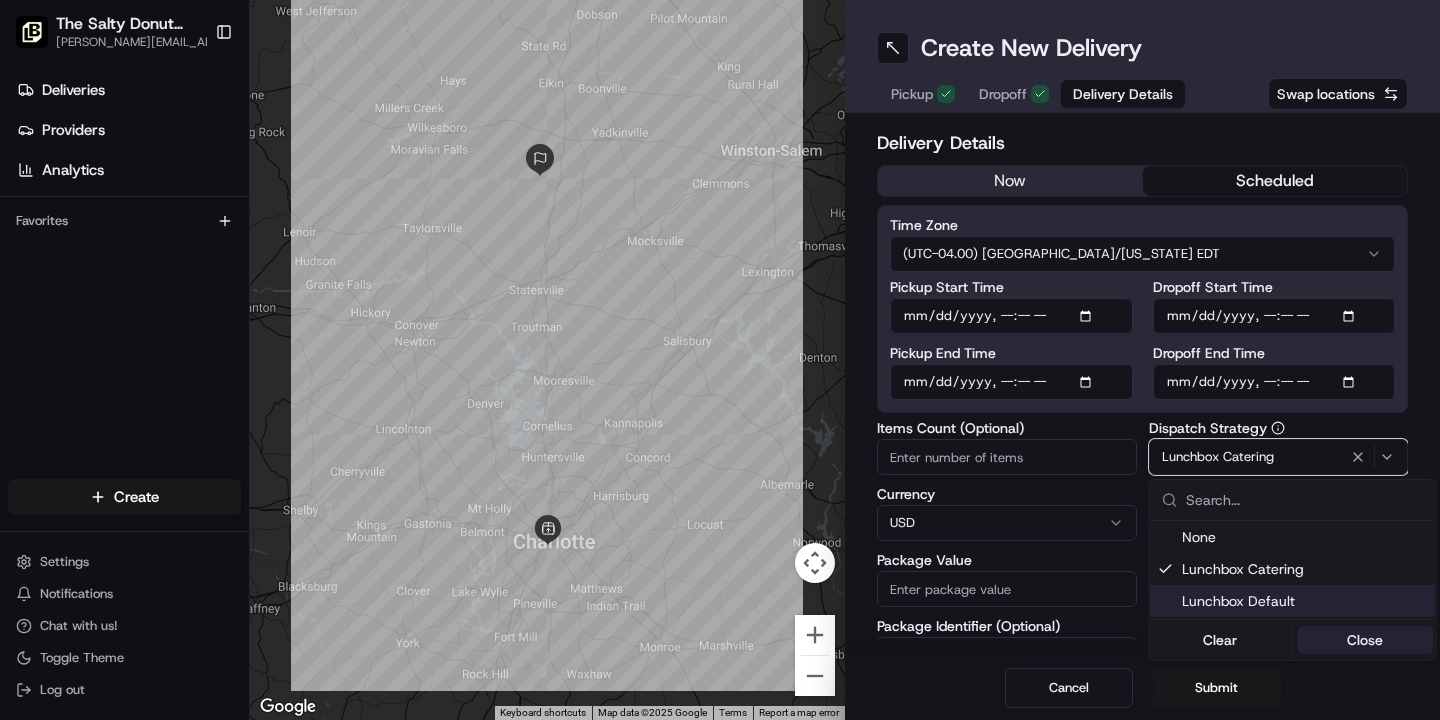 click on "Close" at bounding box center (1365, 640) 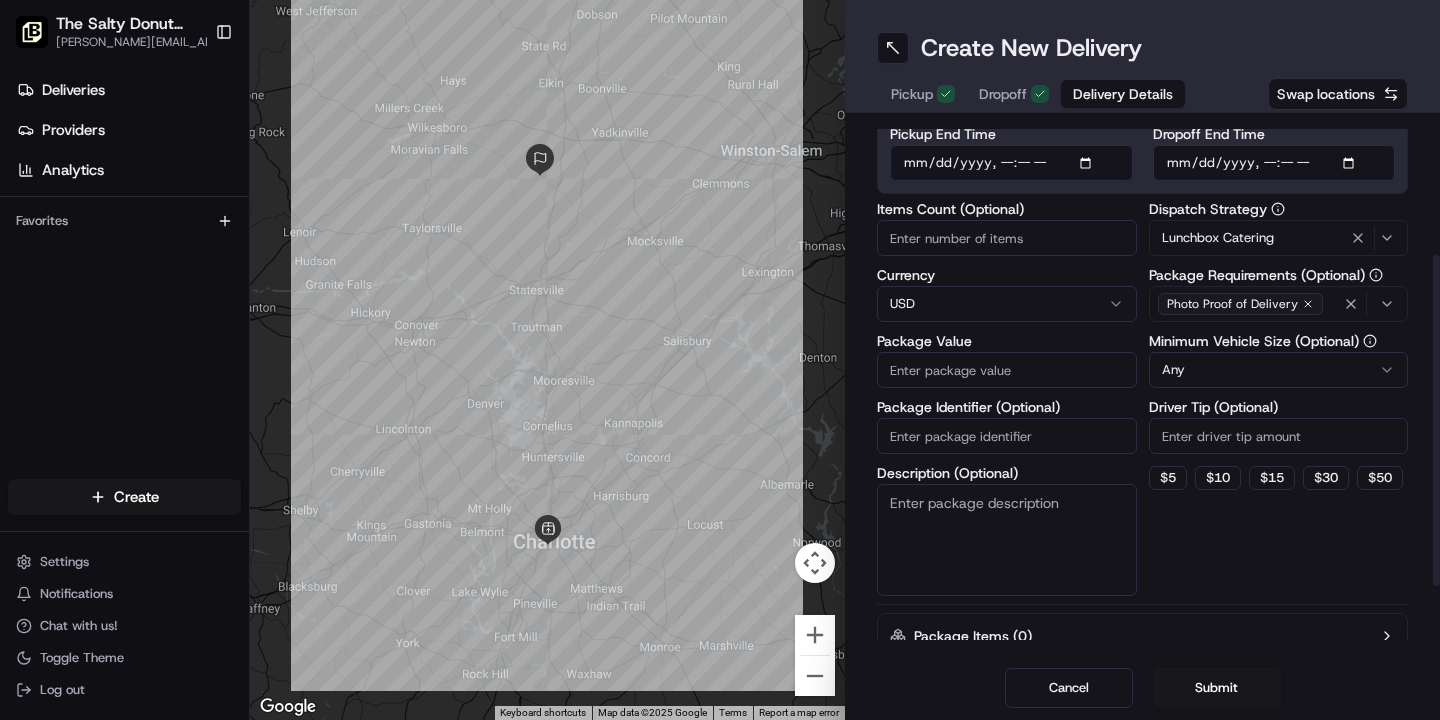 scroll, scrollTop: 232, scrollLeft: 0, axis: vertical 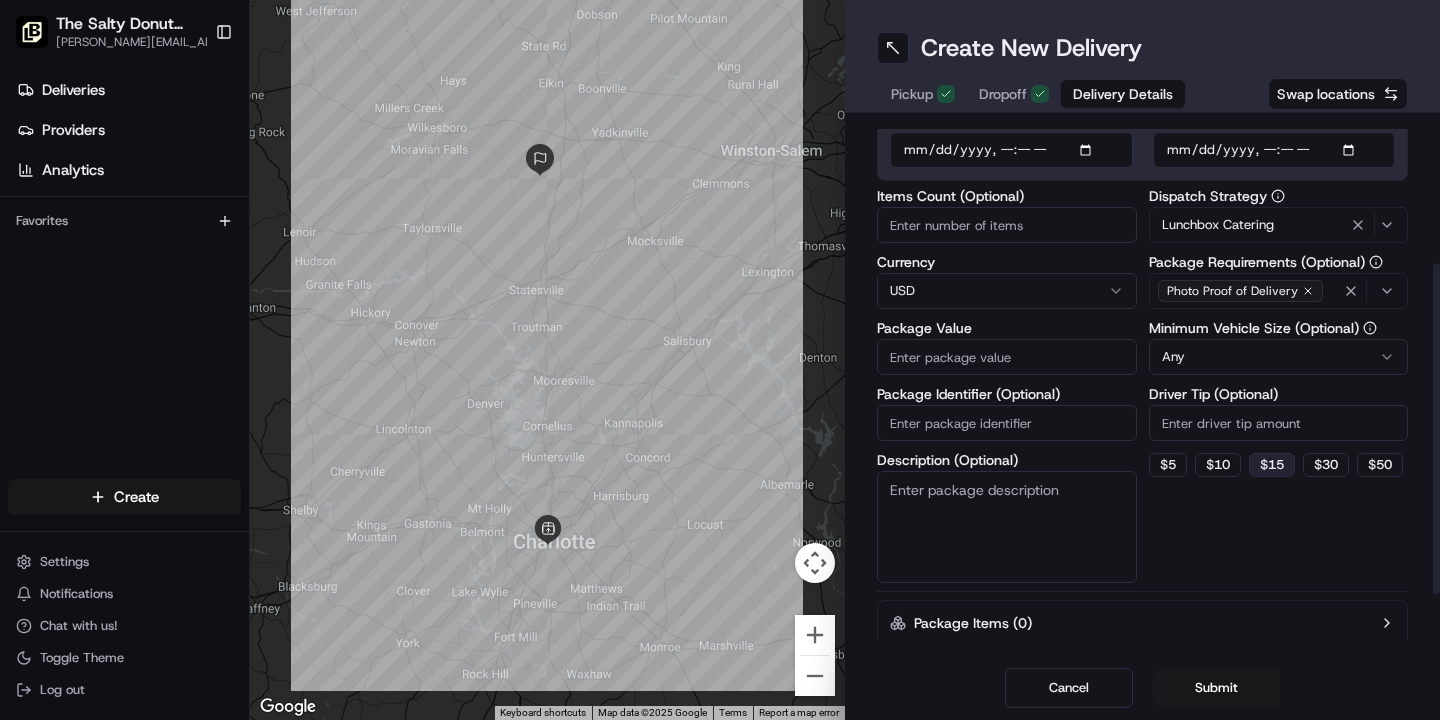 click on "$ 15" at bounding box center (1272, 465) 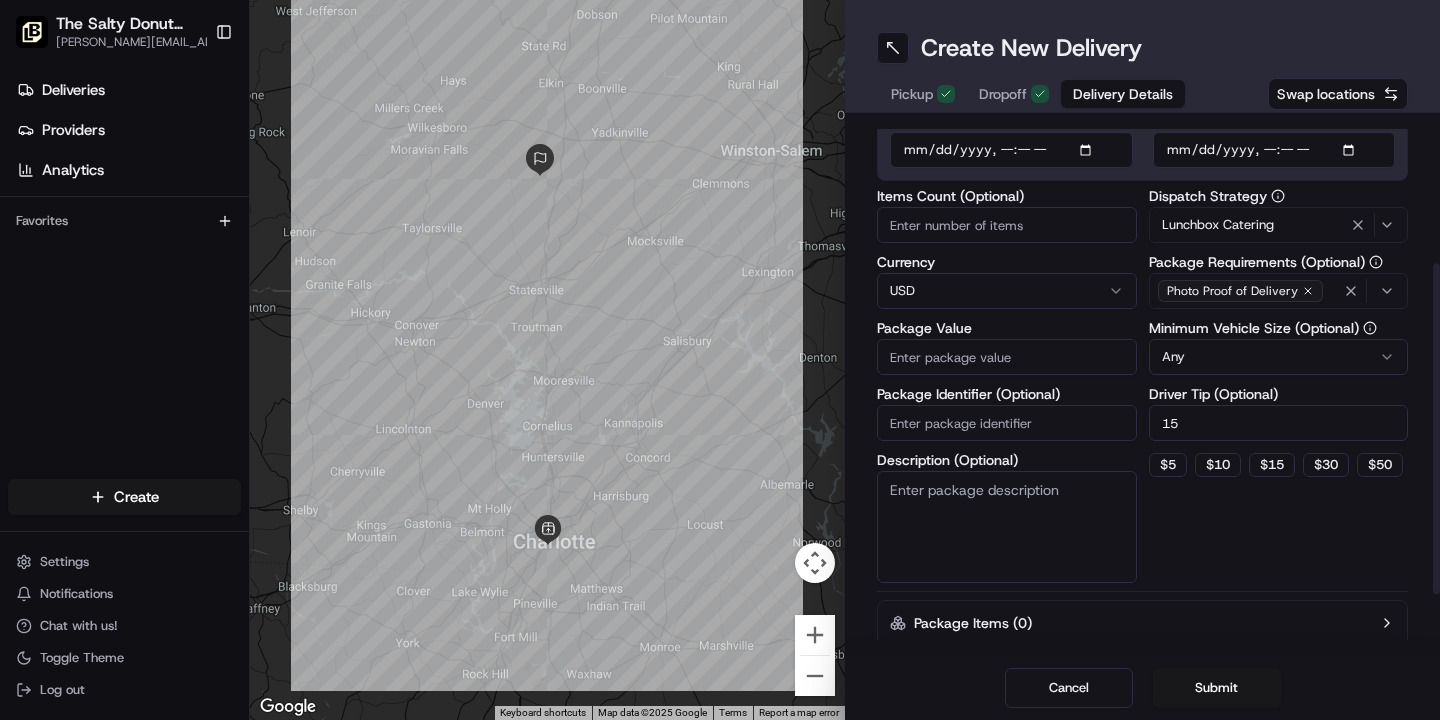 click on "Description (Optional)" at bounding box center [1007, 527] 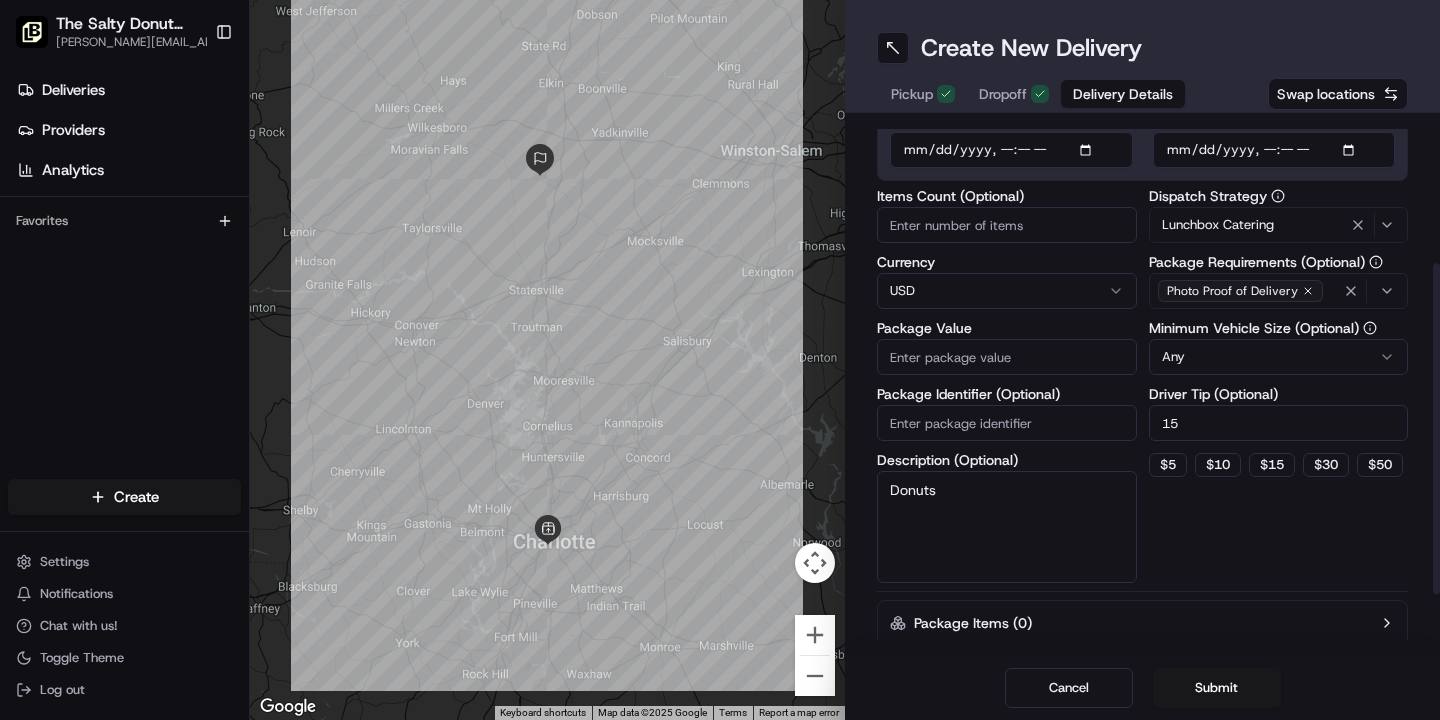 type on "Donuts" 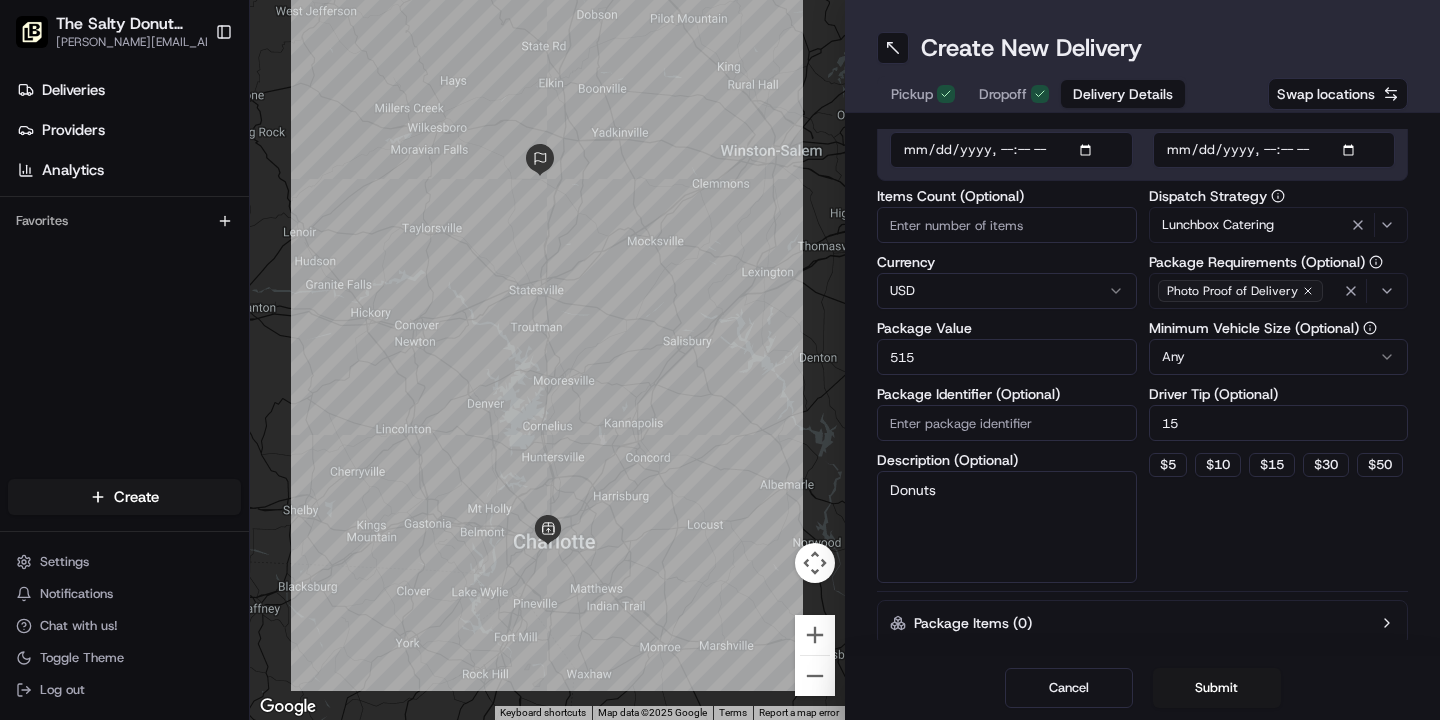 type on "515" 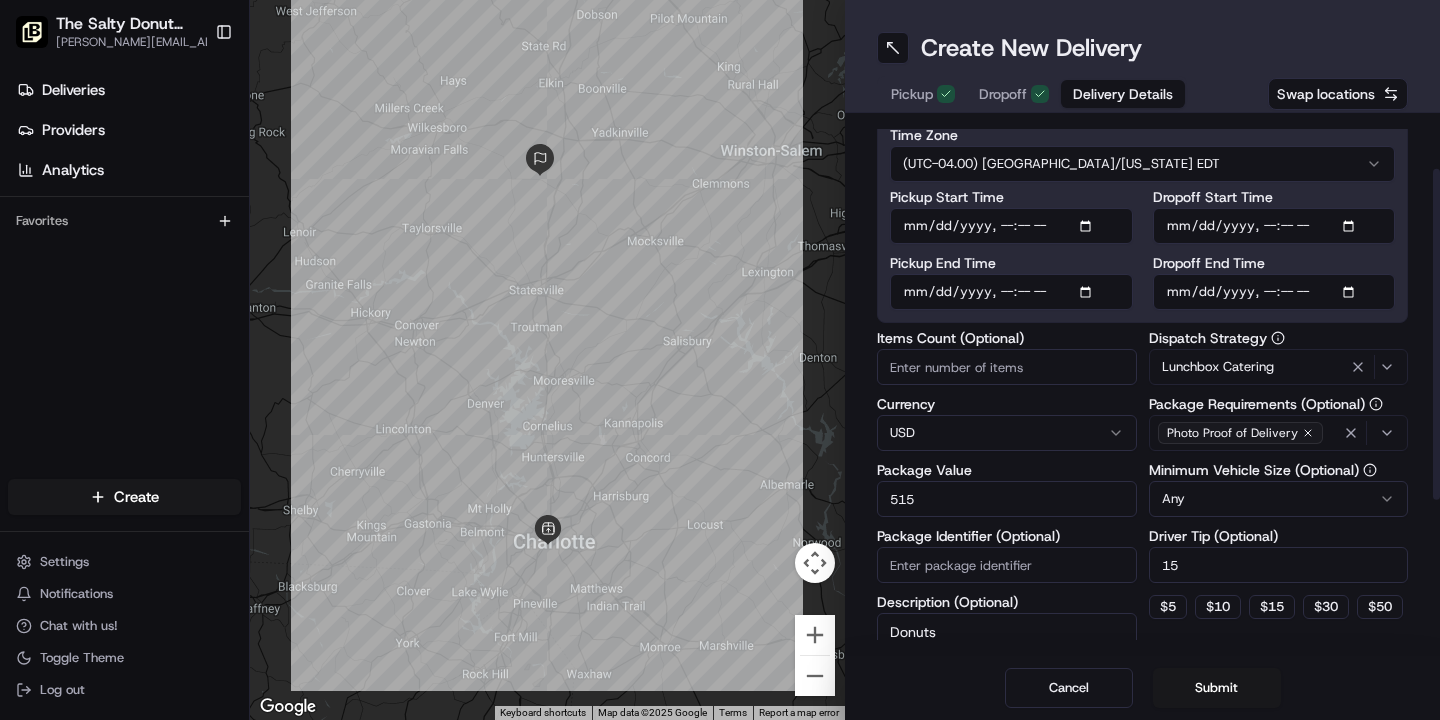 scroll, scrollTop: 86, scrollLeft: 0, axis: vertical 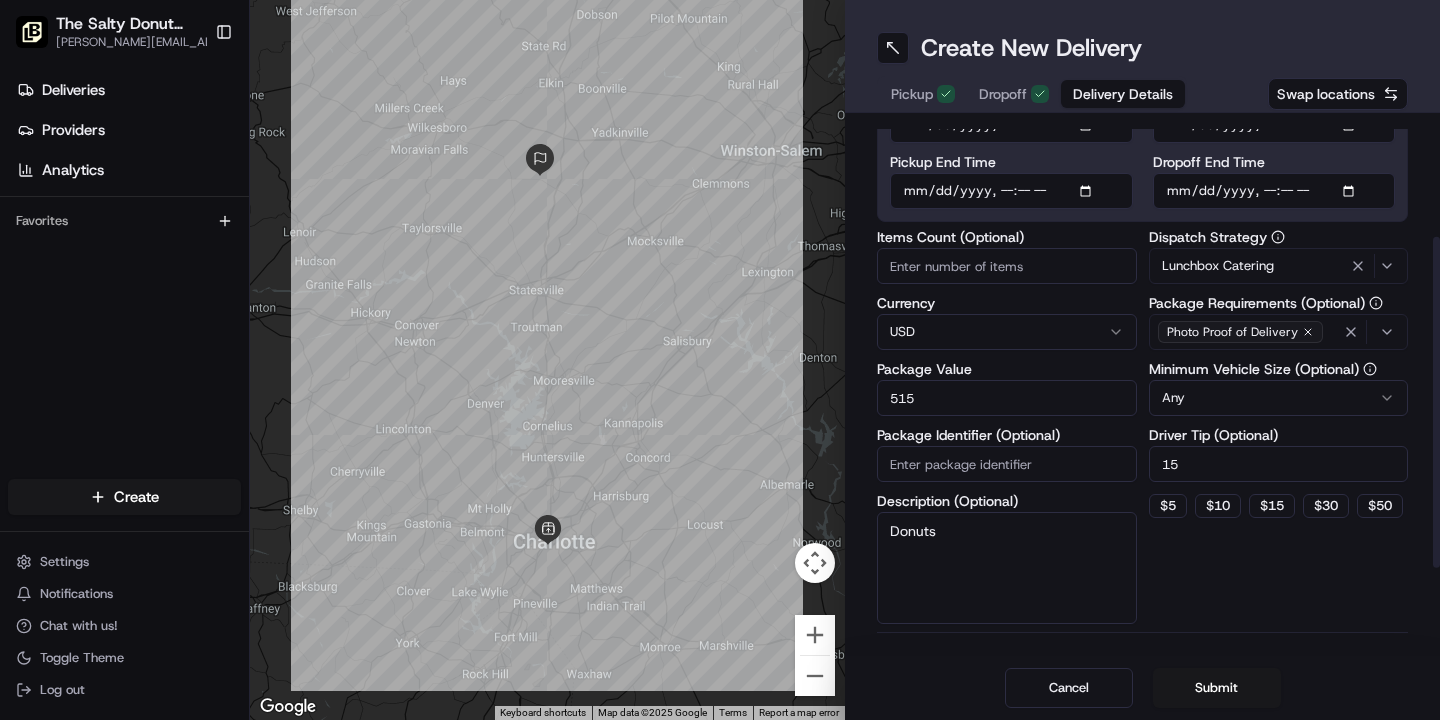 click on "15" at bounding box center (1279, 464) 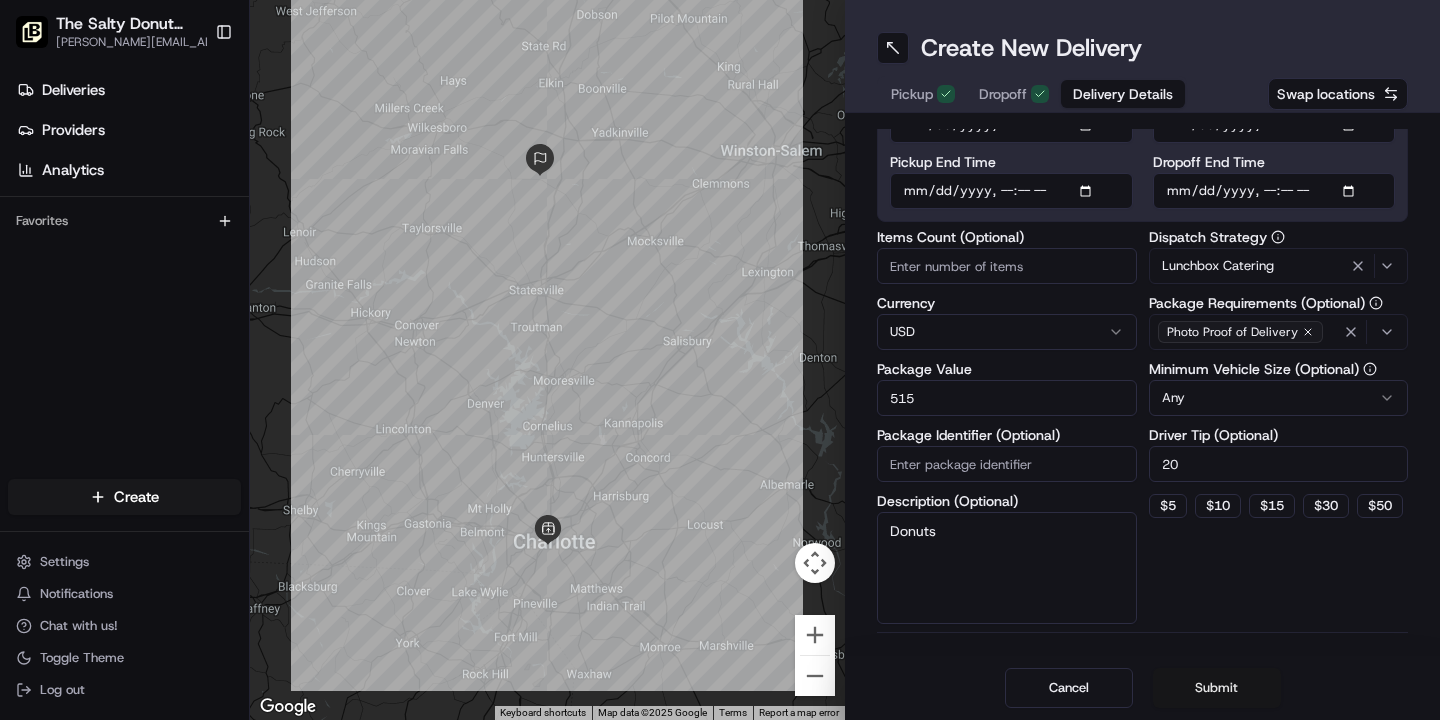 type on "20" 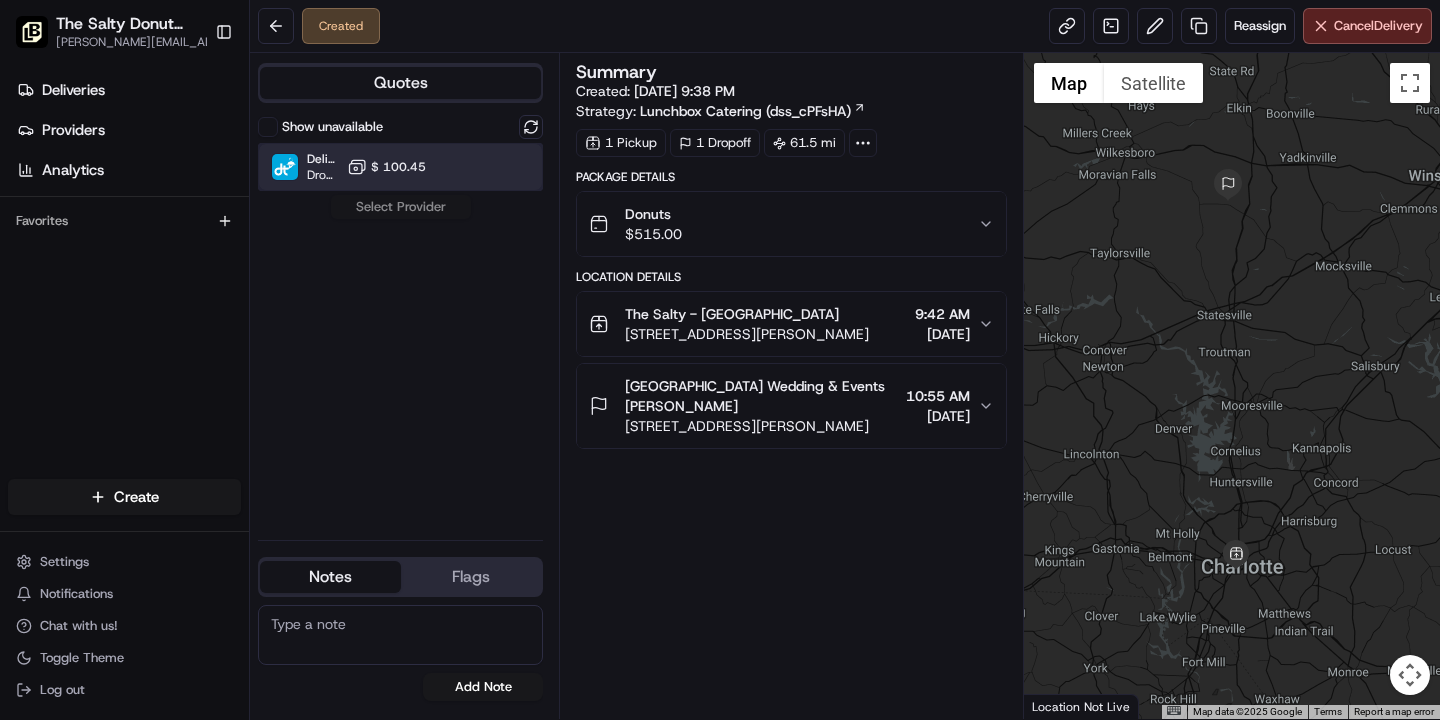 click on "DeliverThat Dropoff ETA   - $   100.45" at bounding box center [400, 167] 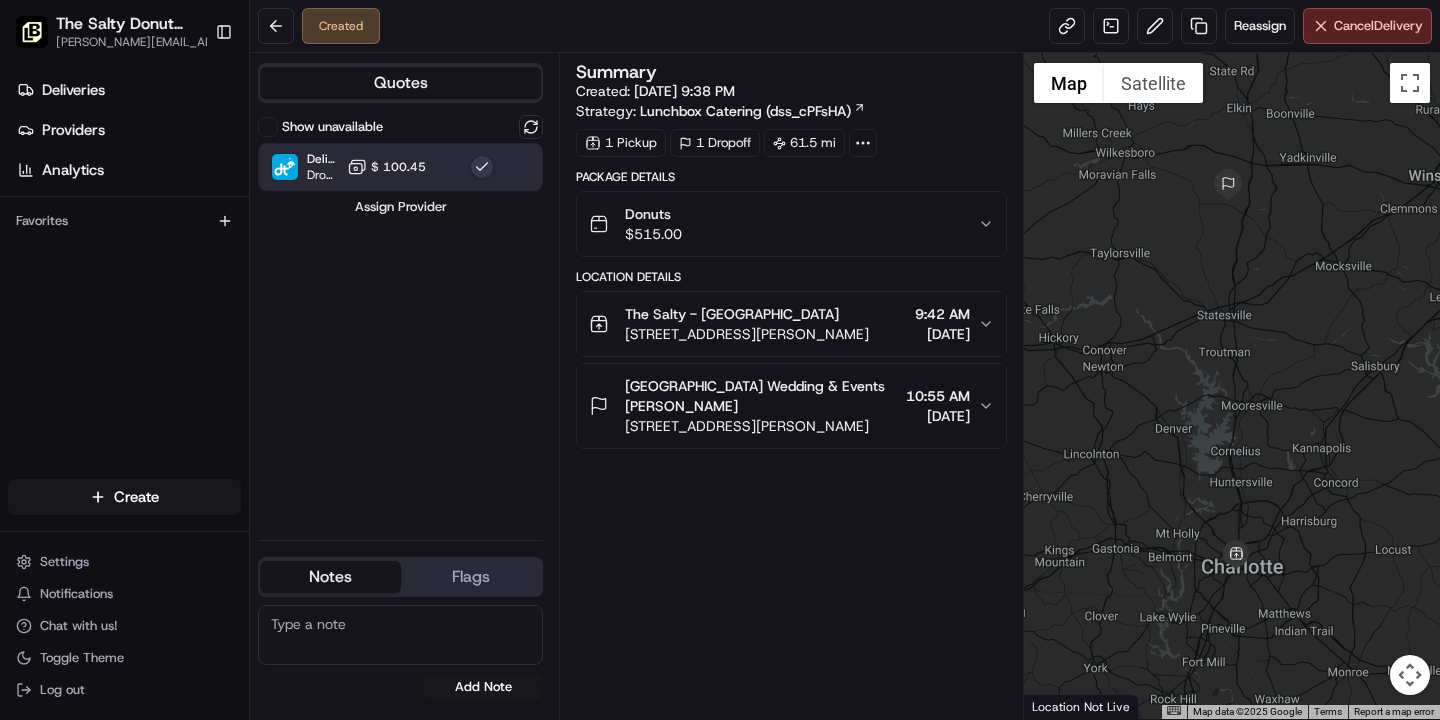 click on "Assign Provider" at bounding box center (401, 207) 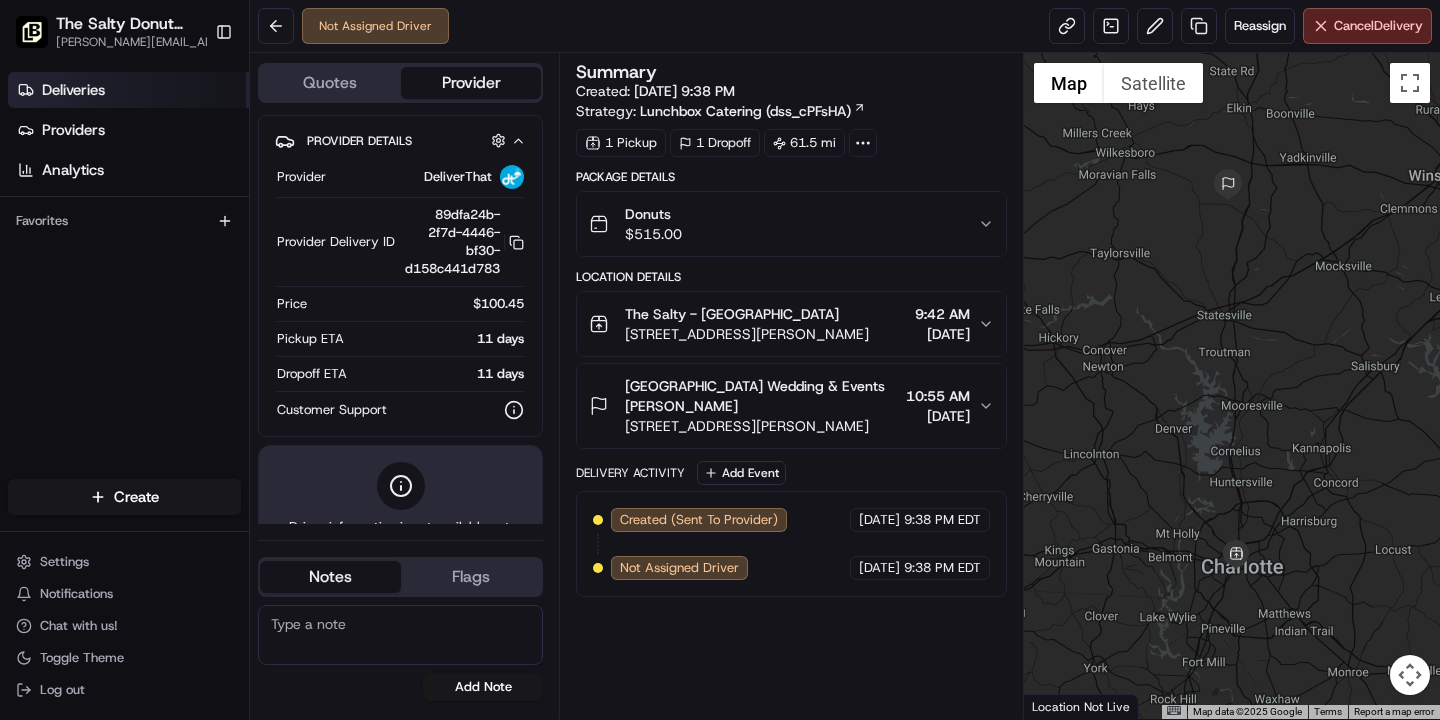 click on "Deliveries" at bounding box center [73, 90] 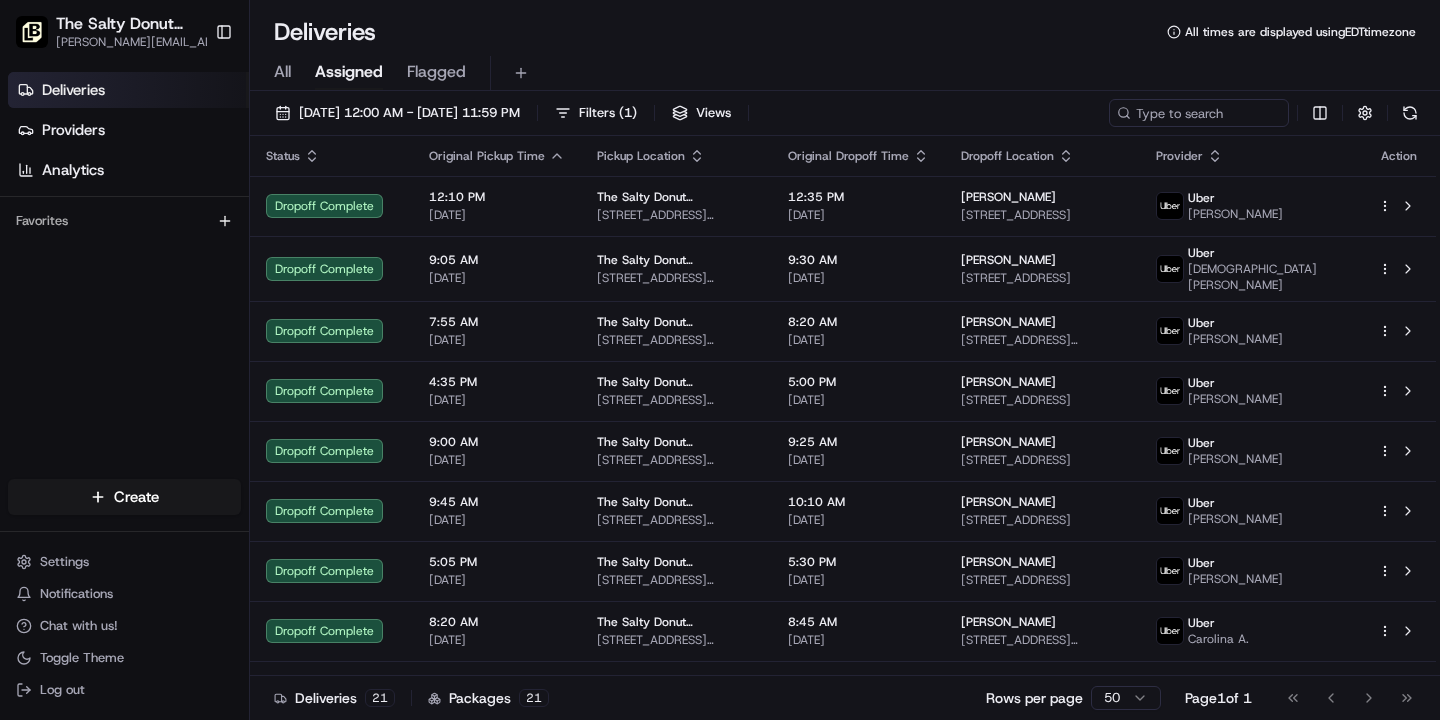 click on "All" at bounding box center [282, 72] 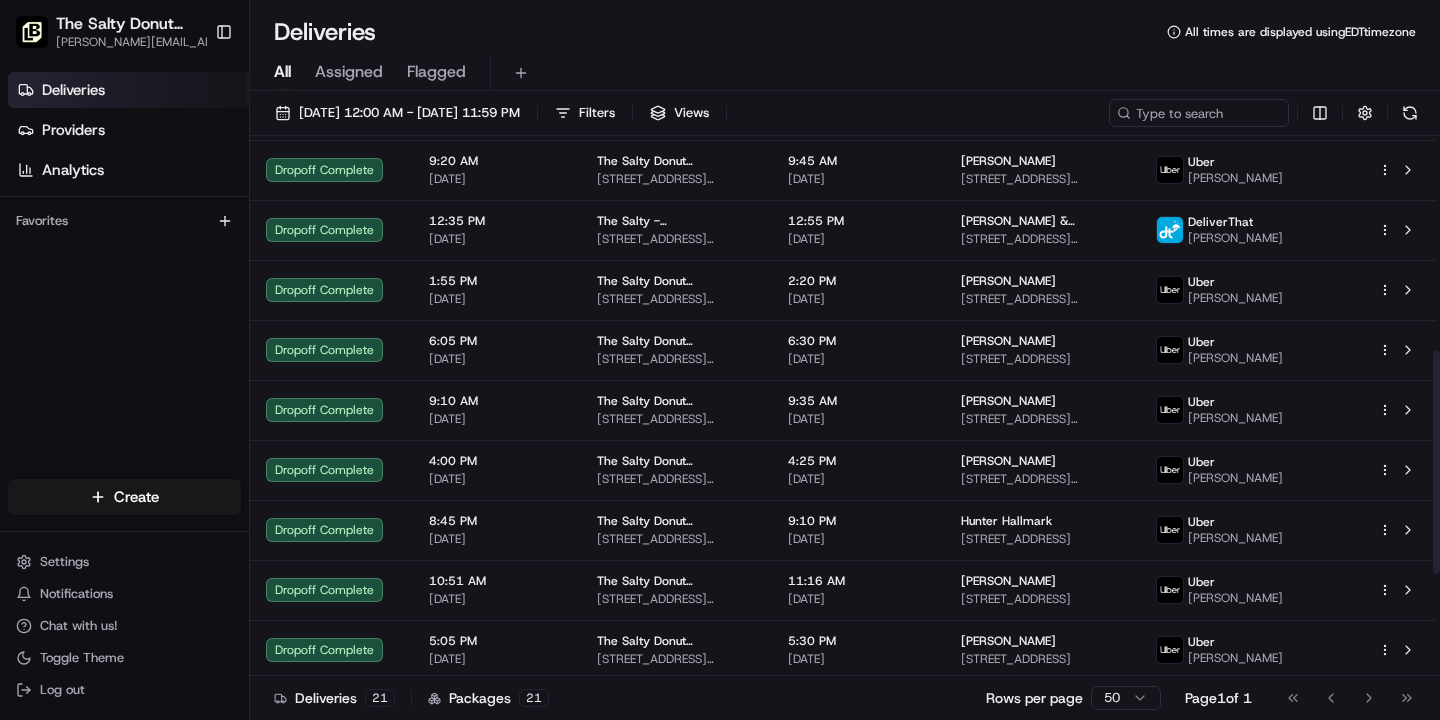 scroll, scrollTop: 770, scrollLeft: 0, axis: vertical 